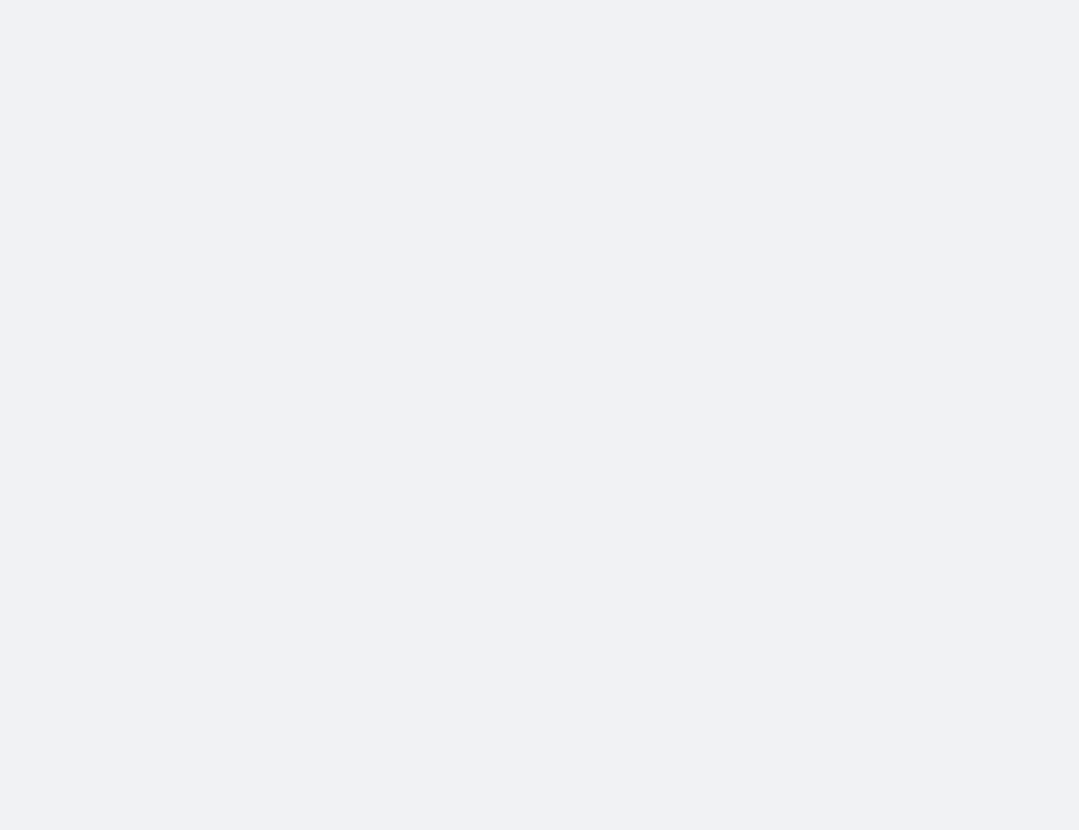 scroll, scrollTop: 0, scrollLeft: 0, axis: both 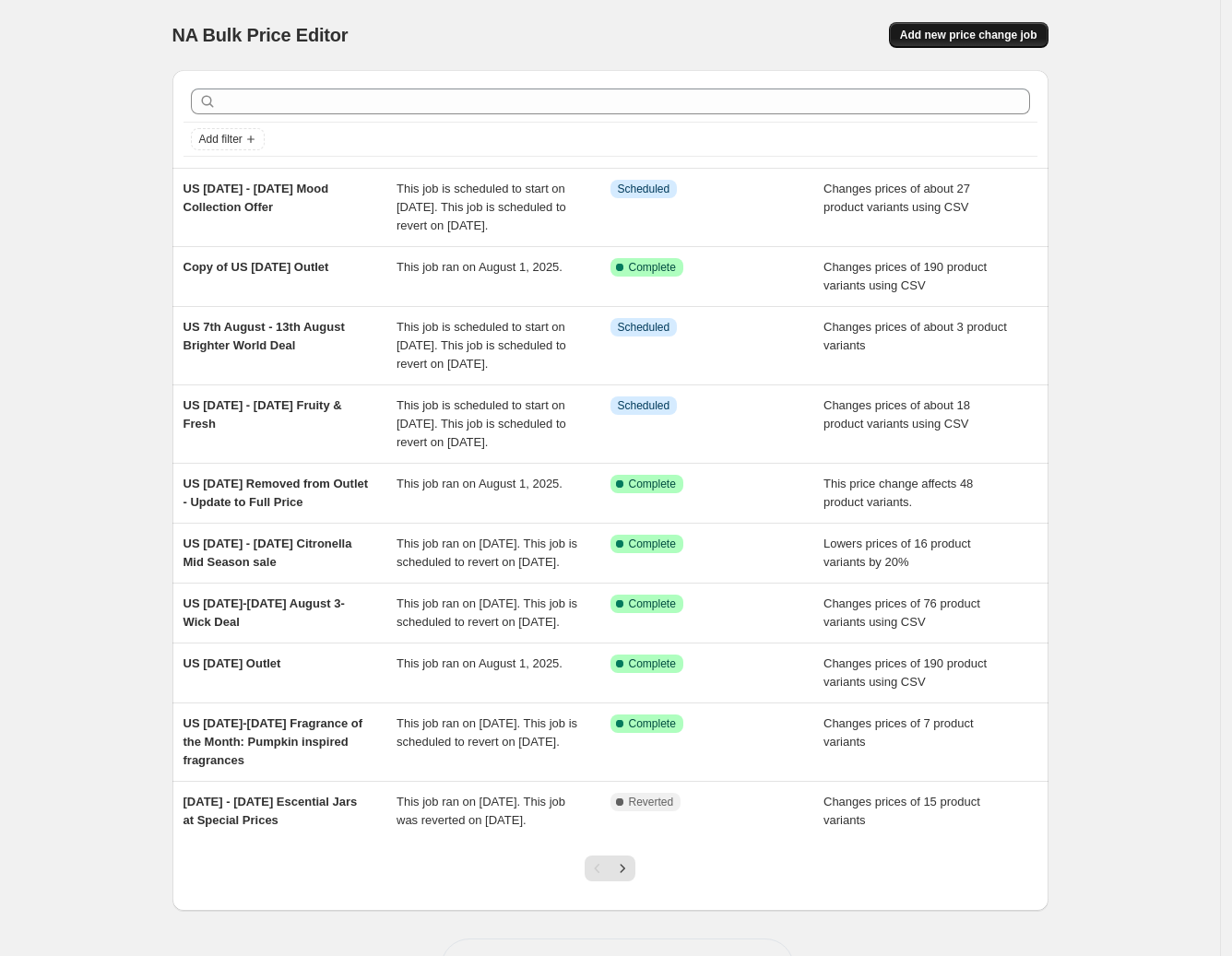 click on "Add new price change job" at bounding box center (968, 35) 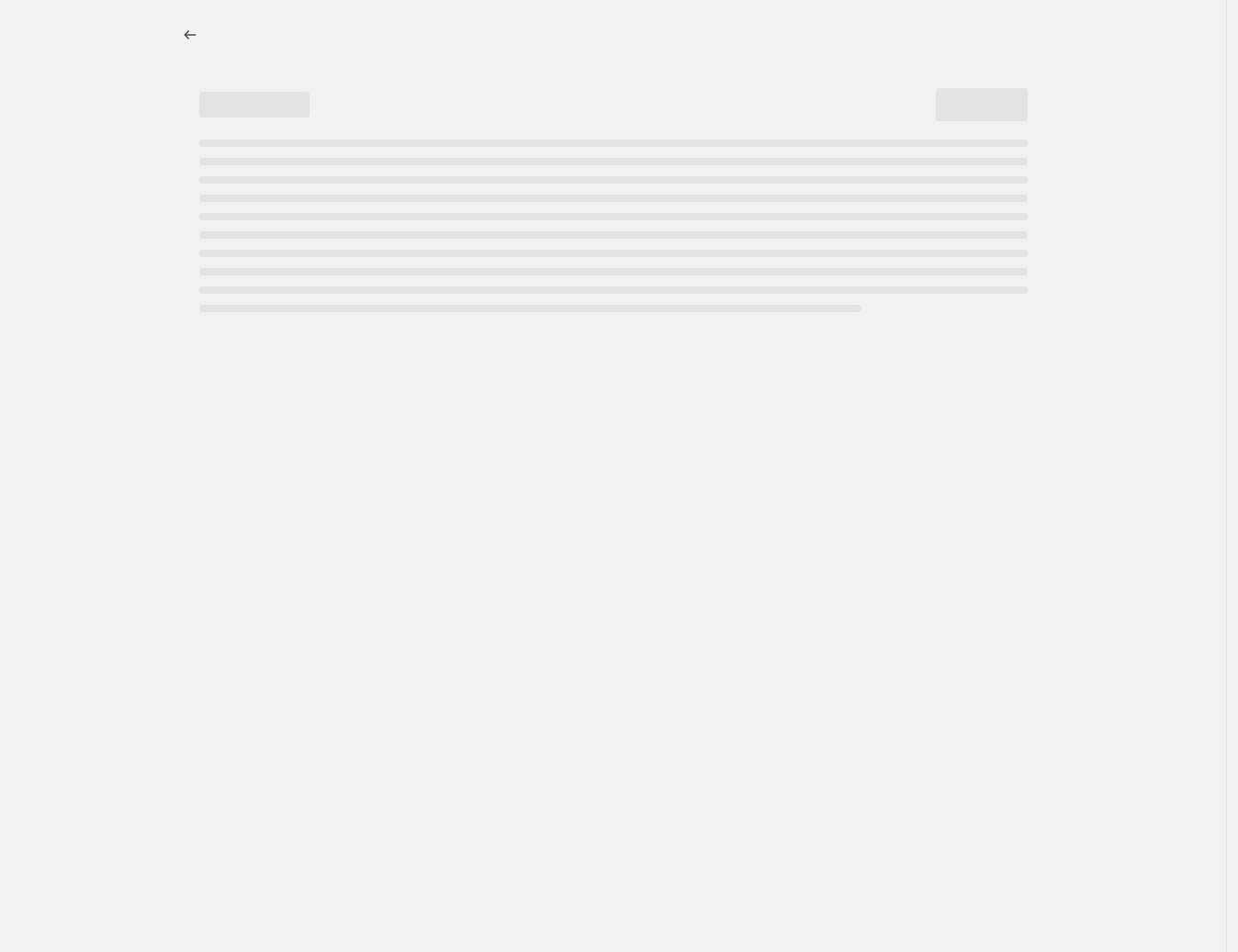 select on "percentage" 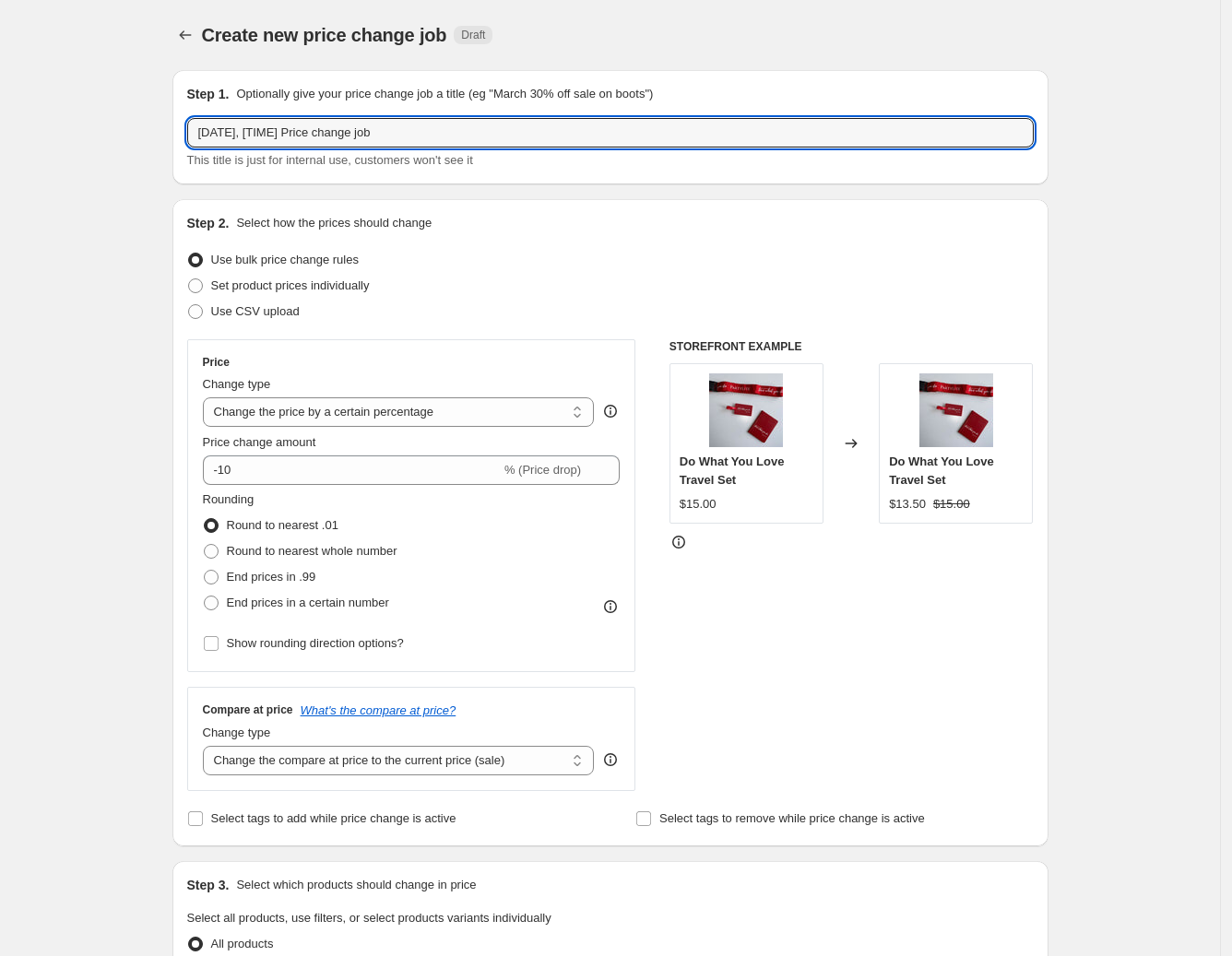drag, startPoint x: 498, startPoint y: 139, endPoint x: -90, endPoint y: 123, distance: 588.21765 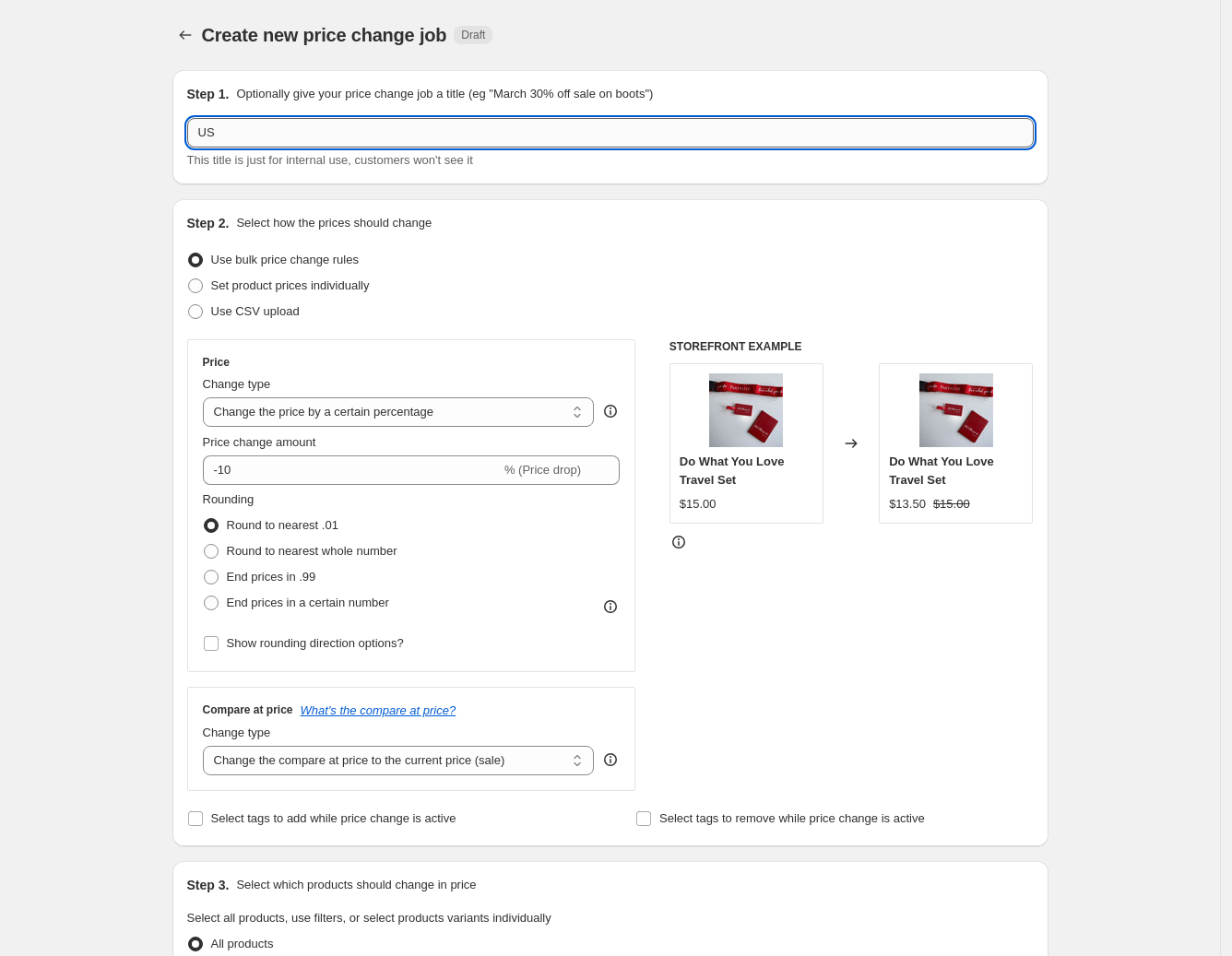 click on "US" at bounding box center (610, 133) 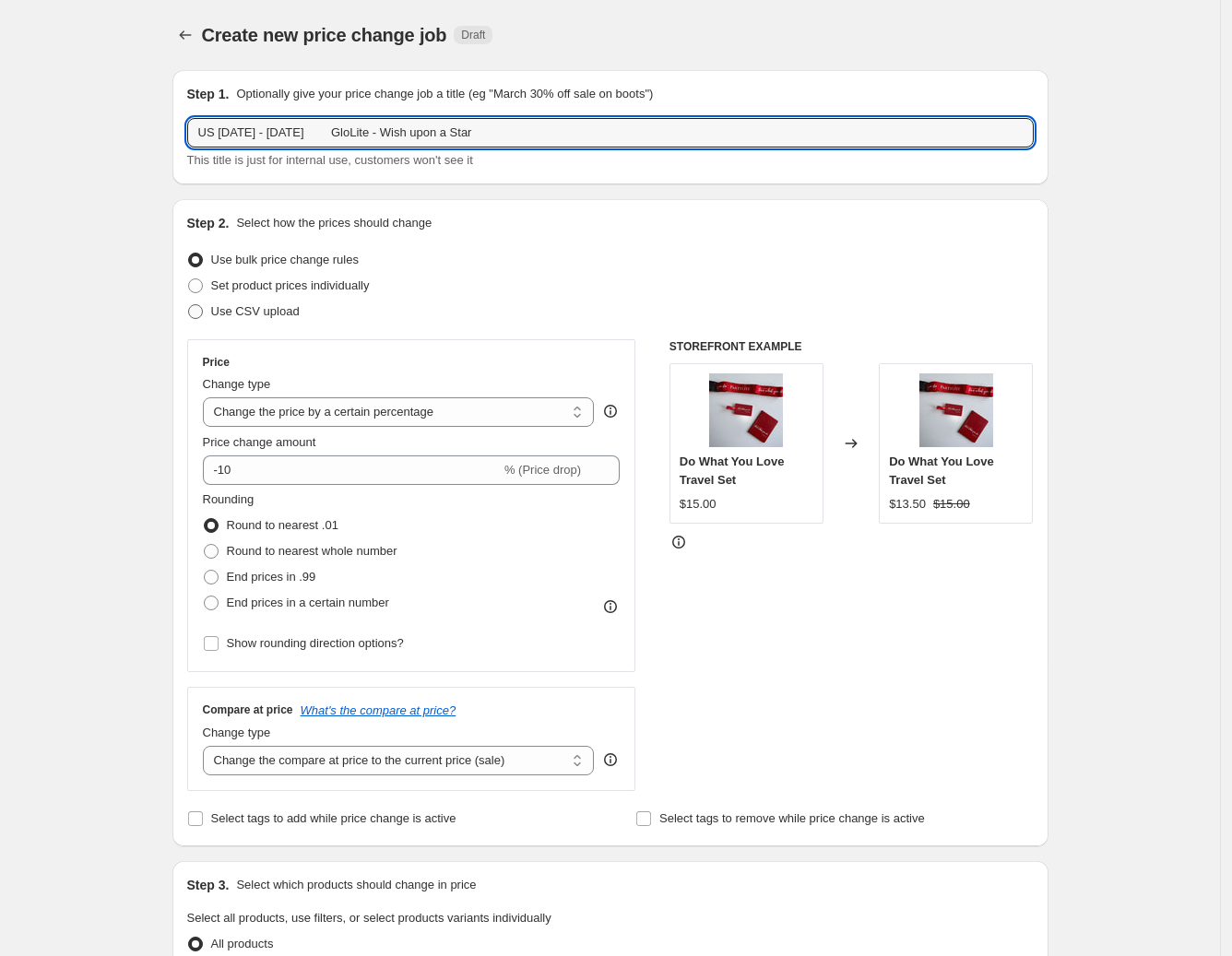 type on "US [DATE] - [DATE]	GloLite - Wish upon a Star" 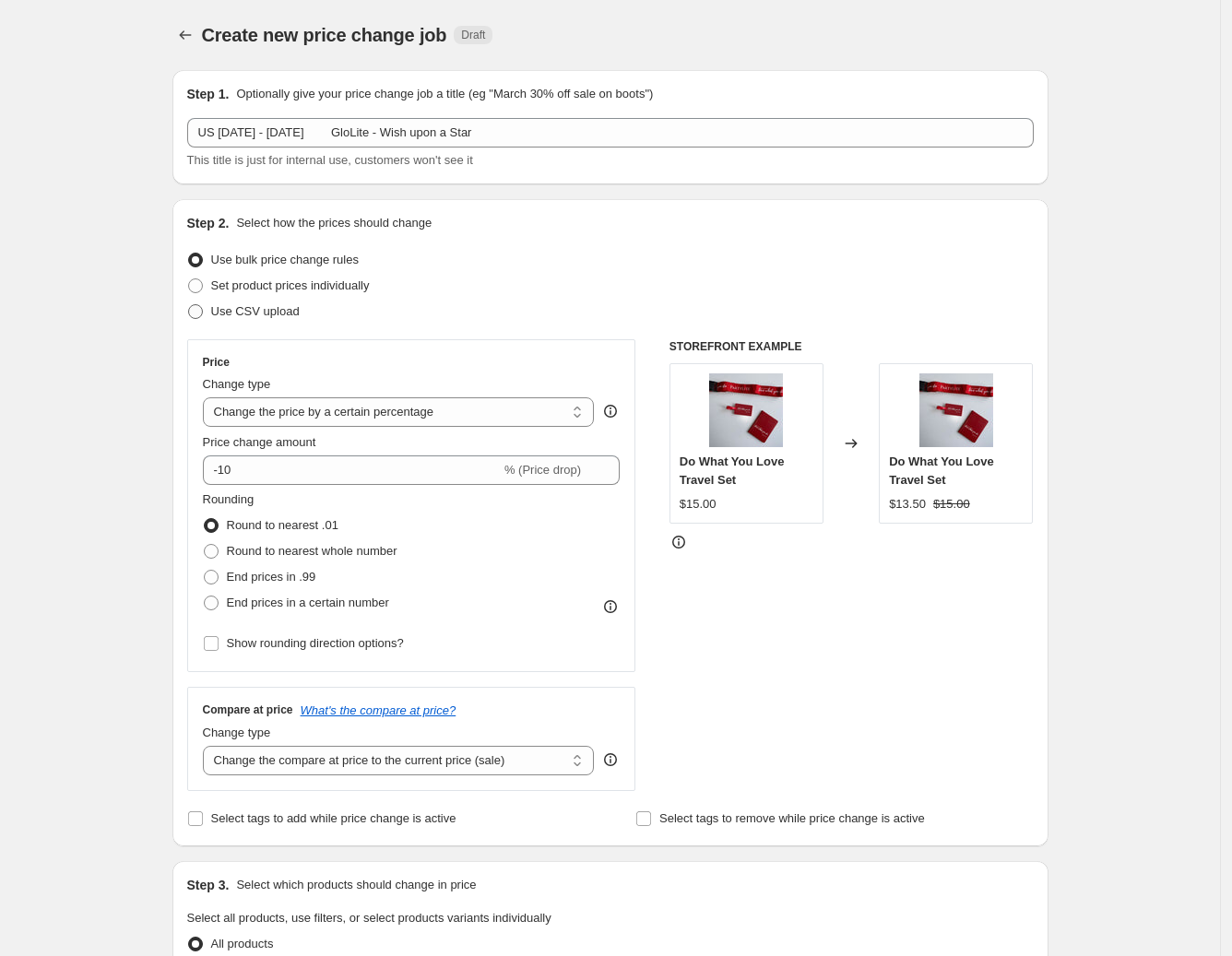 click at bounding box center [195, 312] 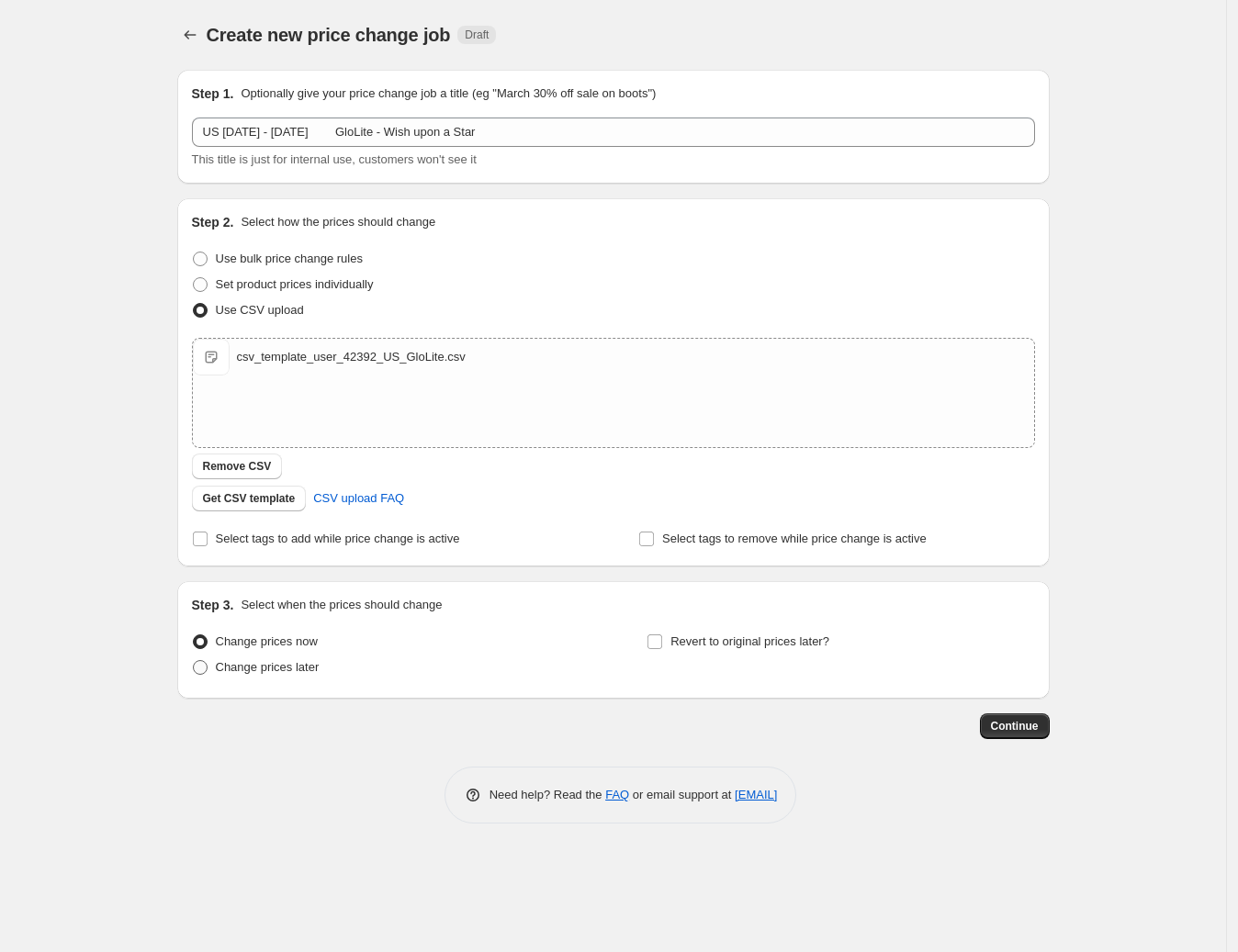 click on "Change prices later" at bounding box center (267, 666) 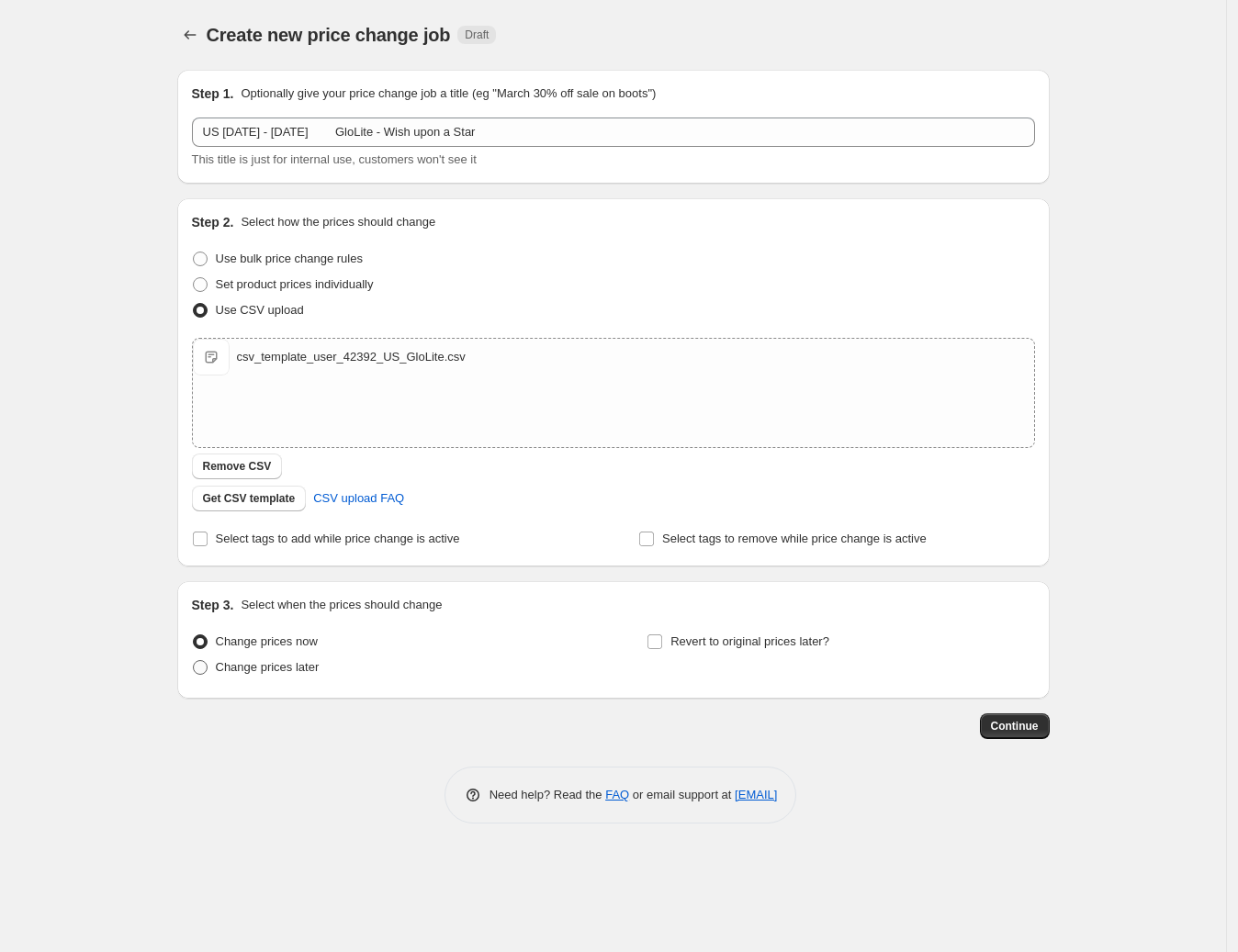 radio on "true" 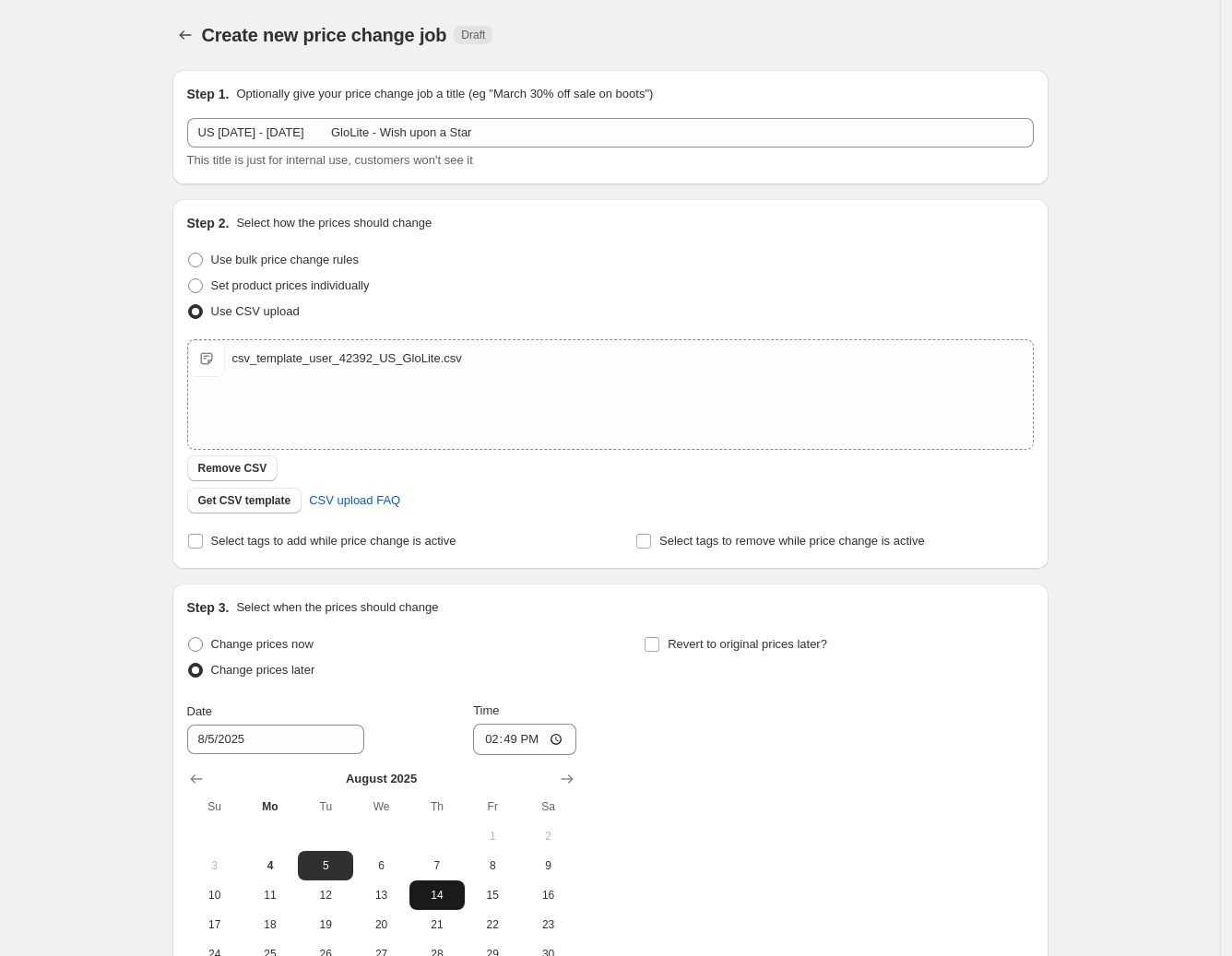click on "14" at bounding box center [437, 895] 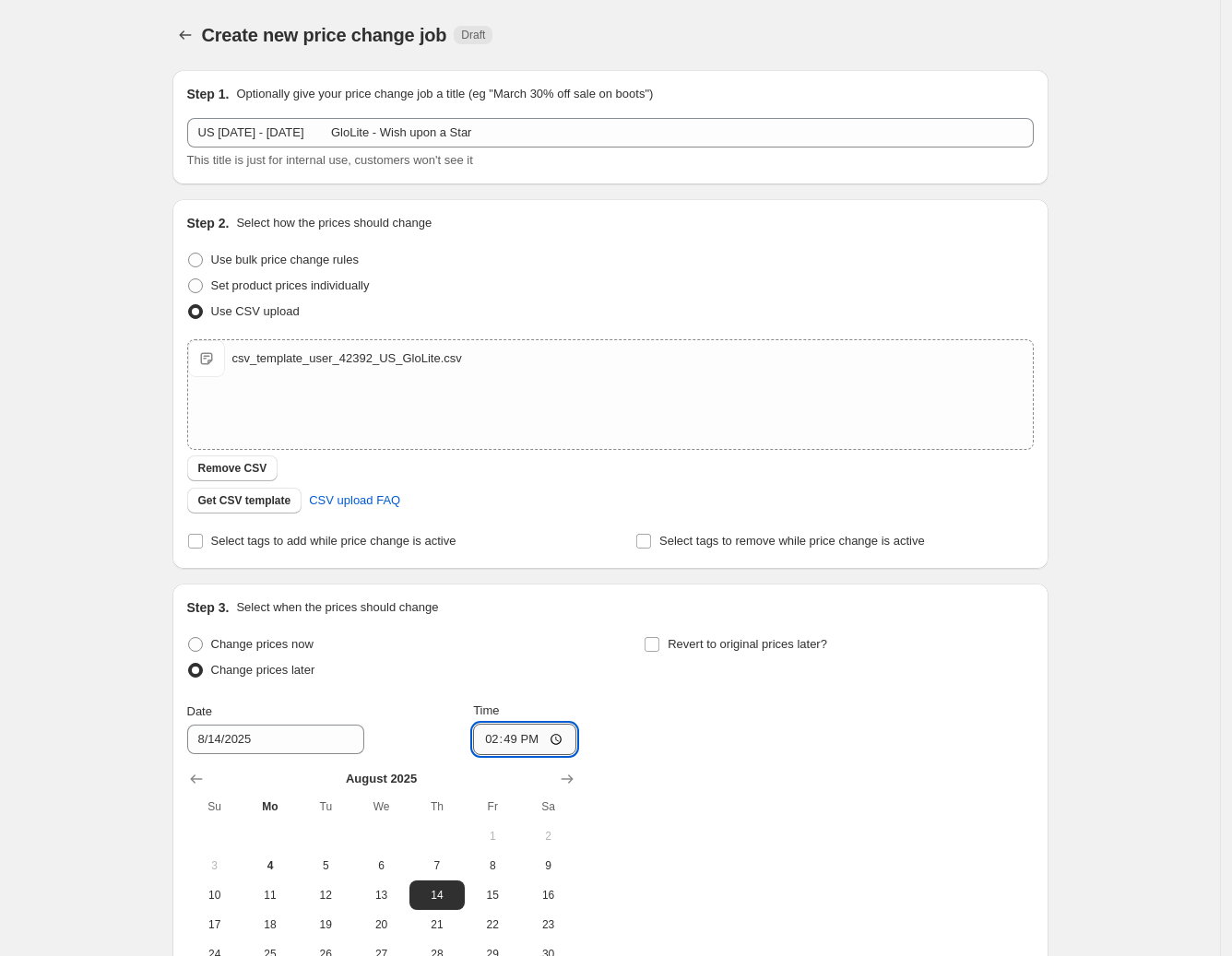 click on "14:49" at bounding box center (525, 739) 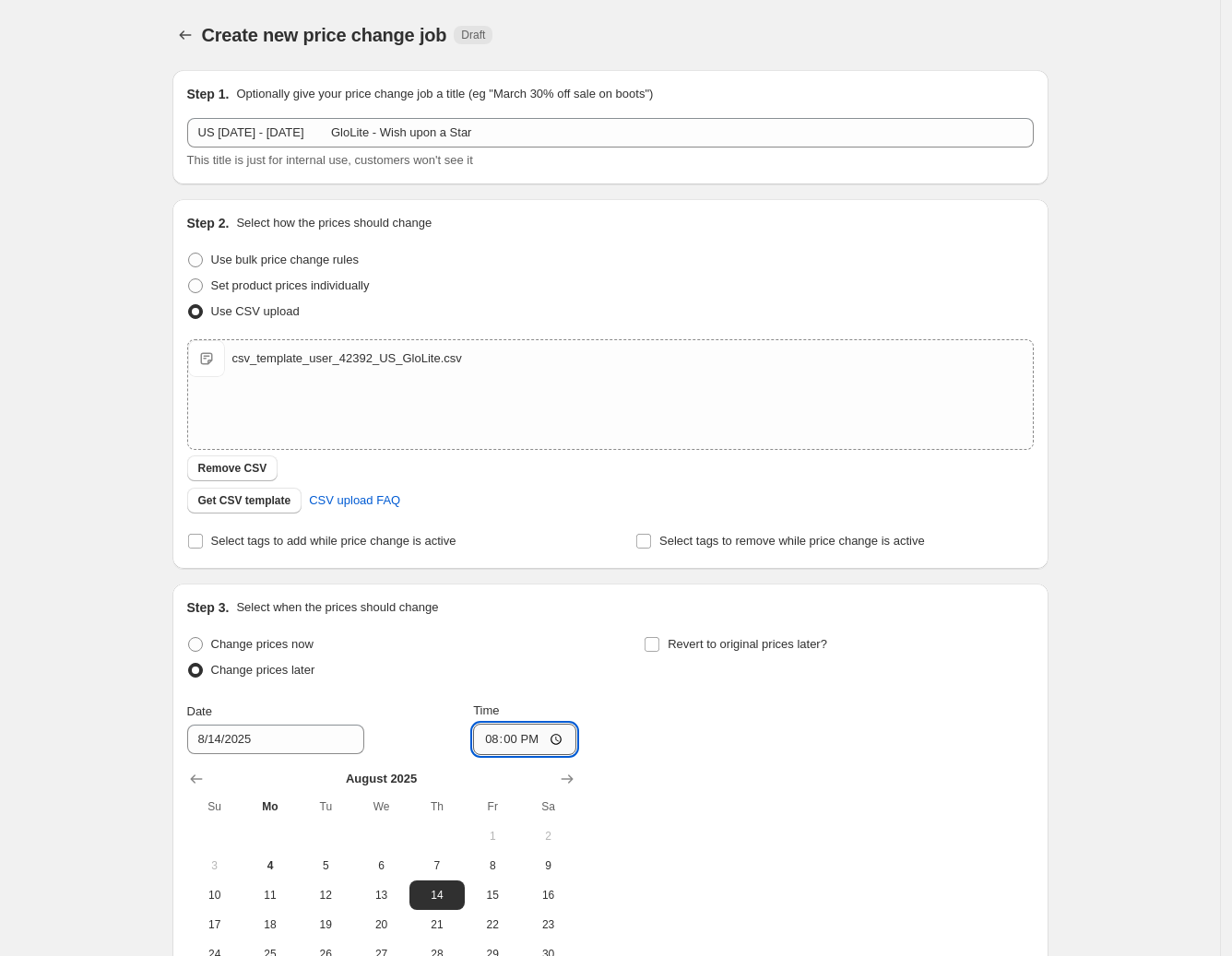 type on "08:00" 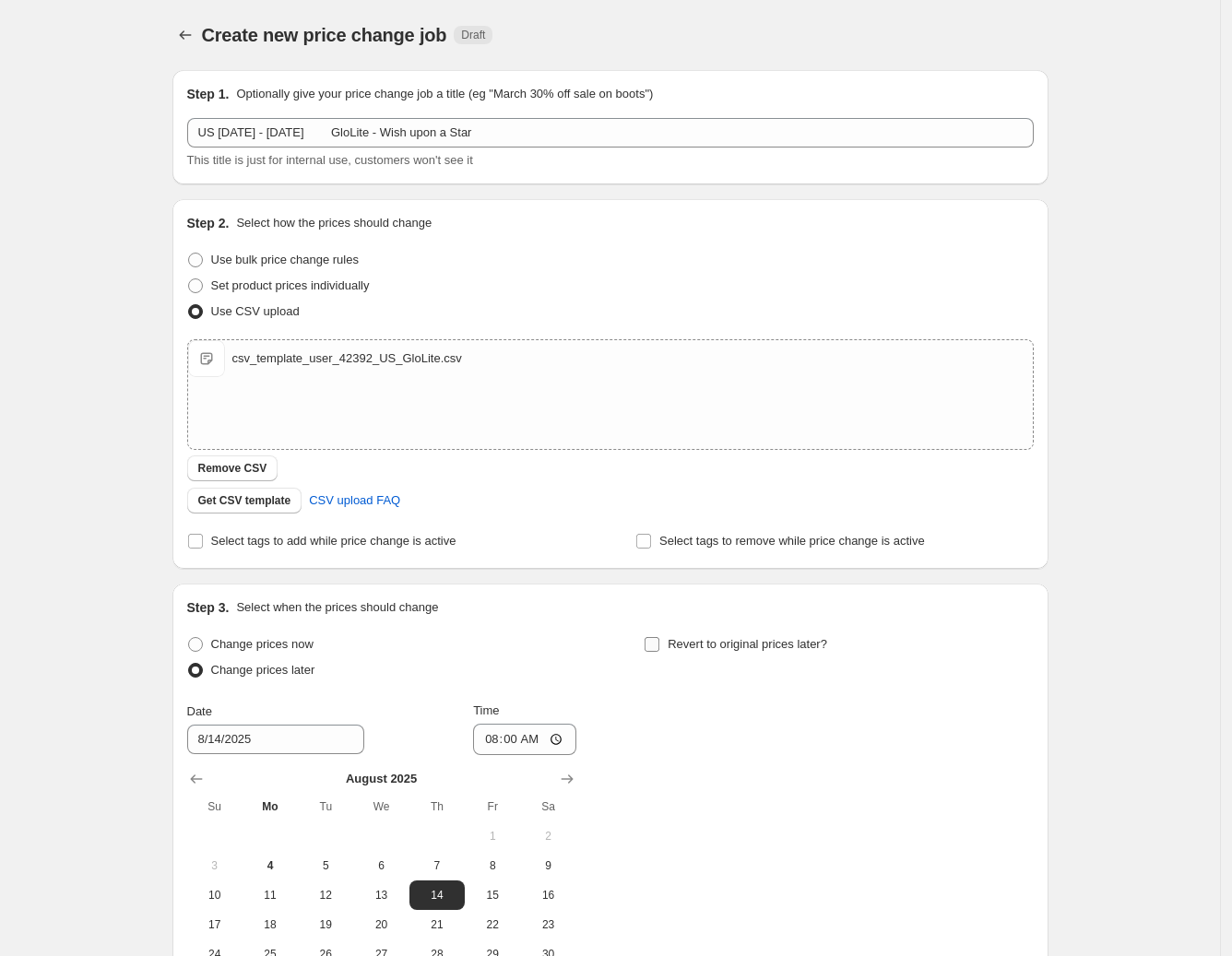 click on "Revert to original prices later?" at bounding box center (652, 644) 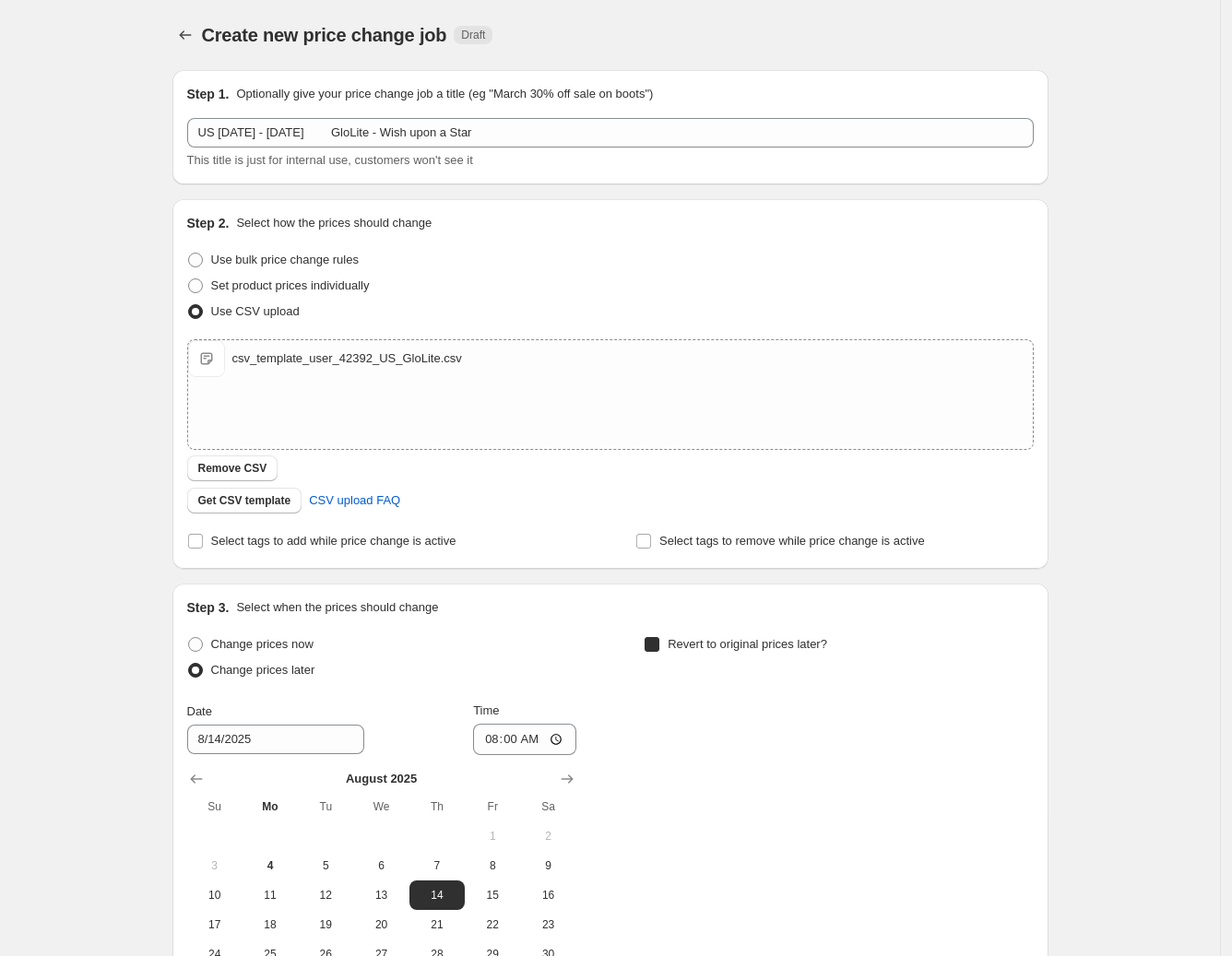 checkbox on "true" 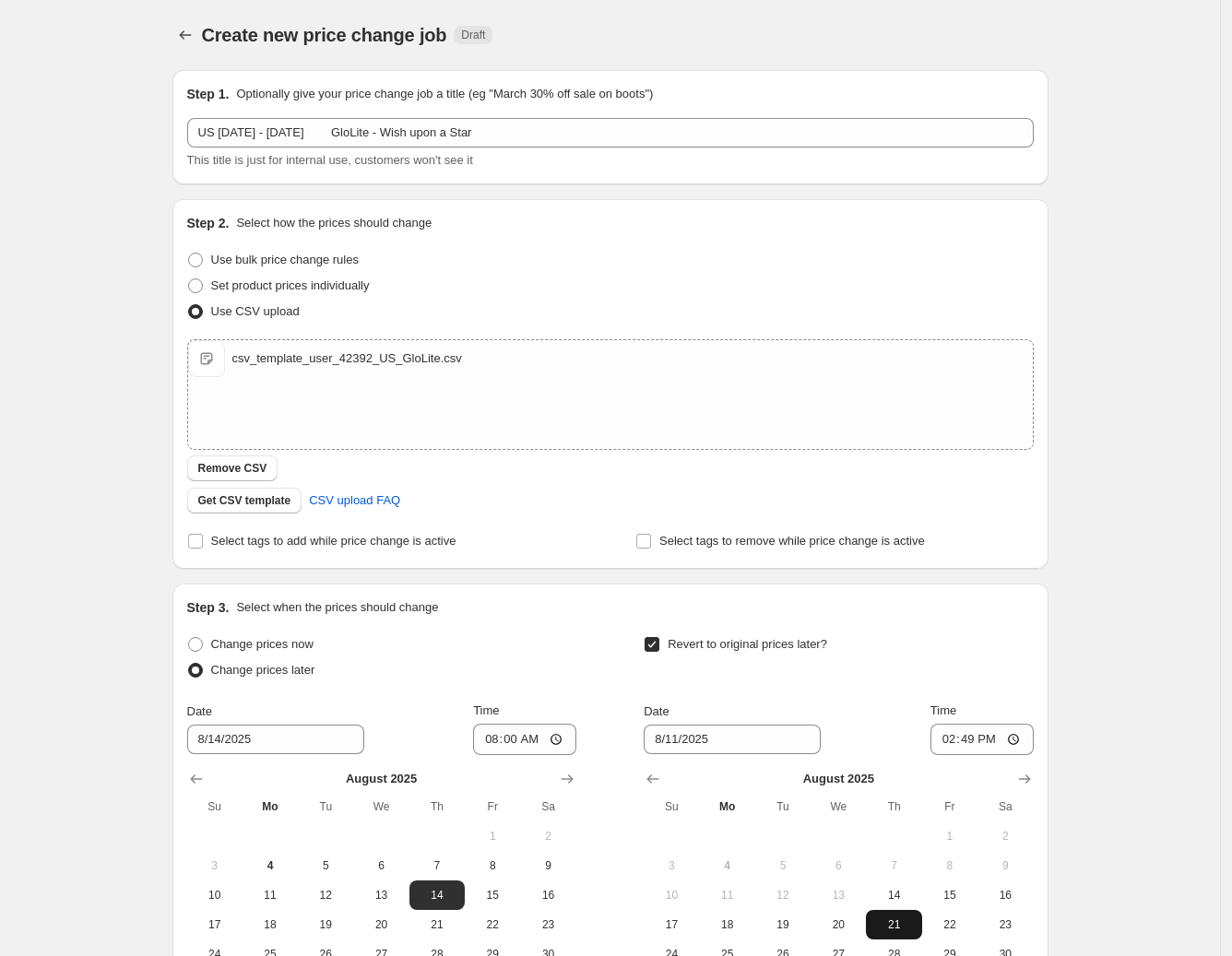 click on "21" at bounding box center [894, 925] 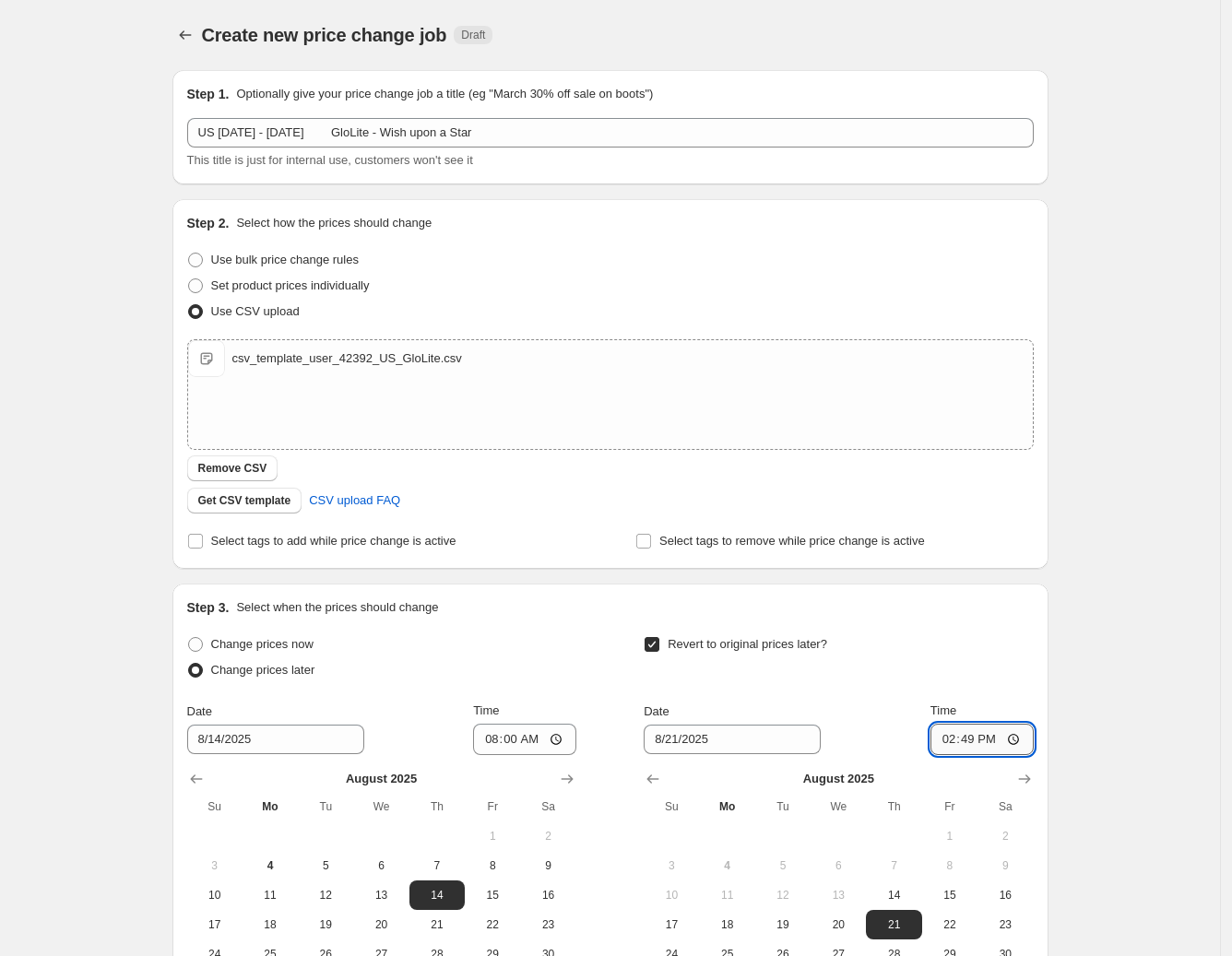 click on "14:49" at bounding box center (982, 739) 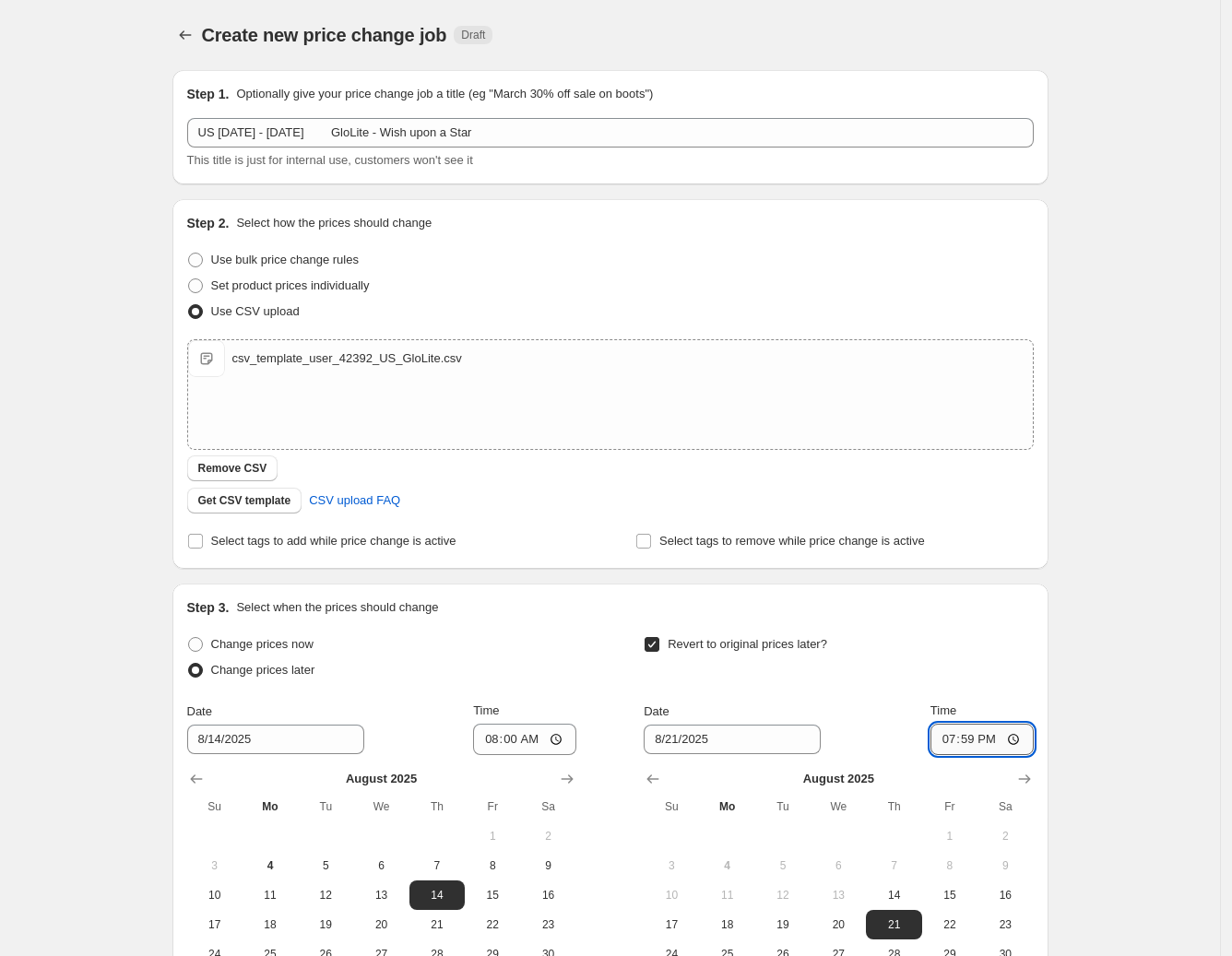 type on "07:59" 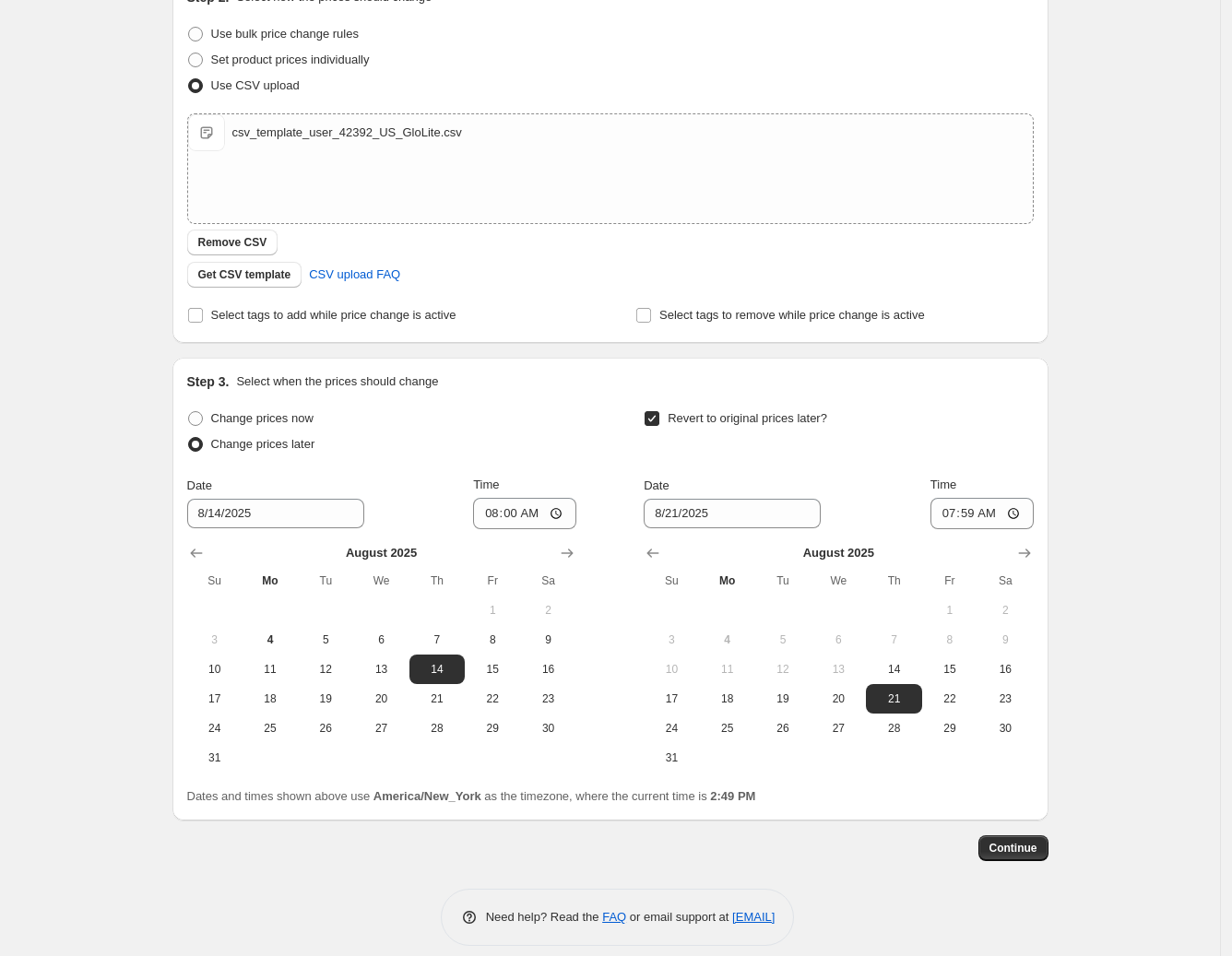 scroll, scrollTop: 242, scrollLeft: 0, axis: vertical 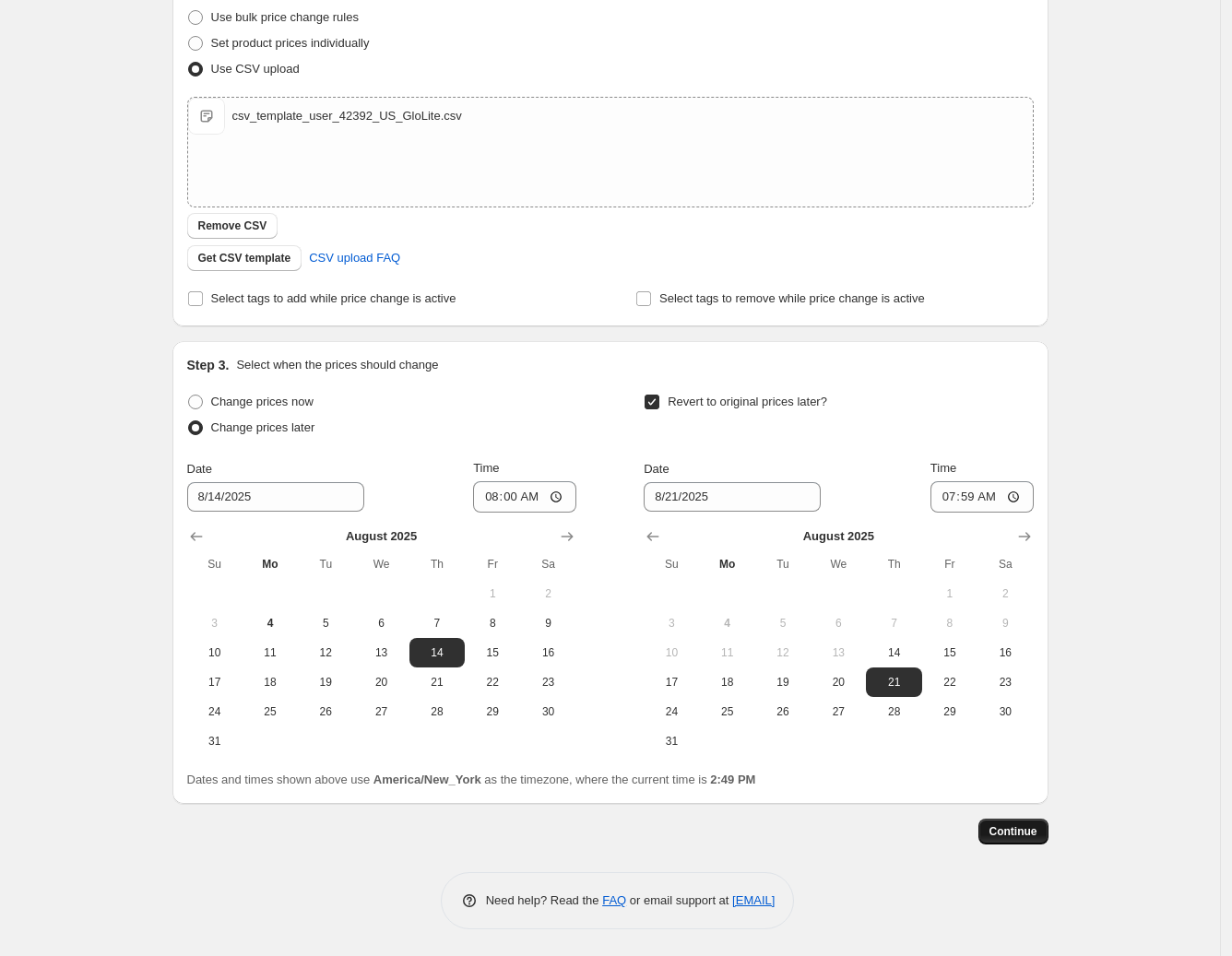 click on "Continue" at bounding box center [1013, 832] 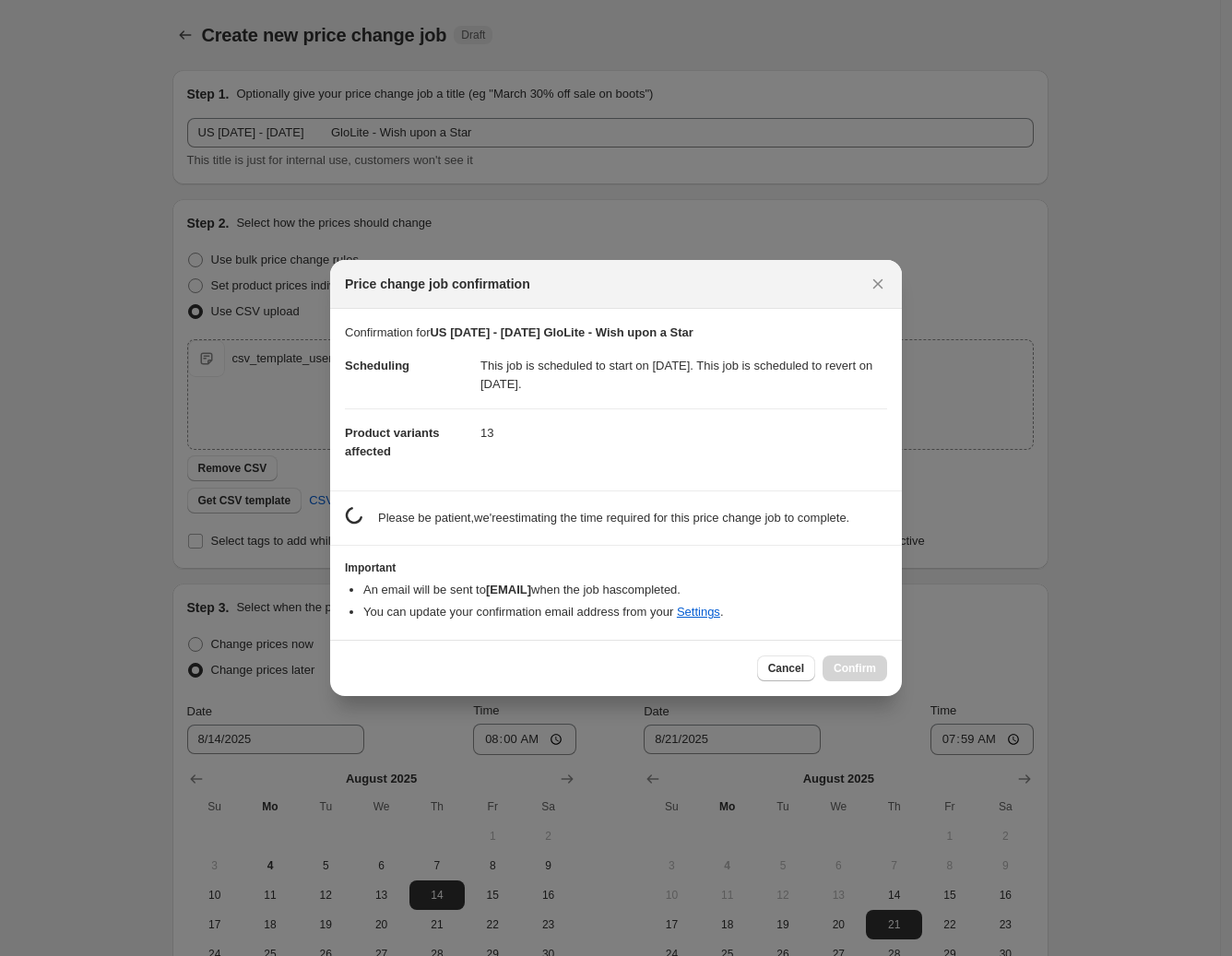 scroll, scrollTop: 242, scrollLeft: 0, axis: vertical 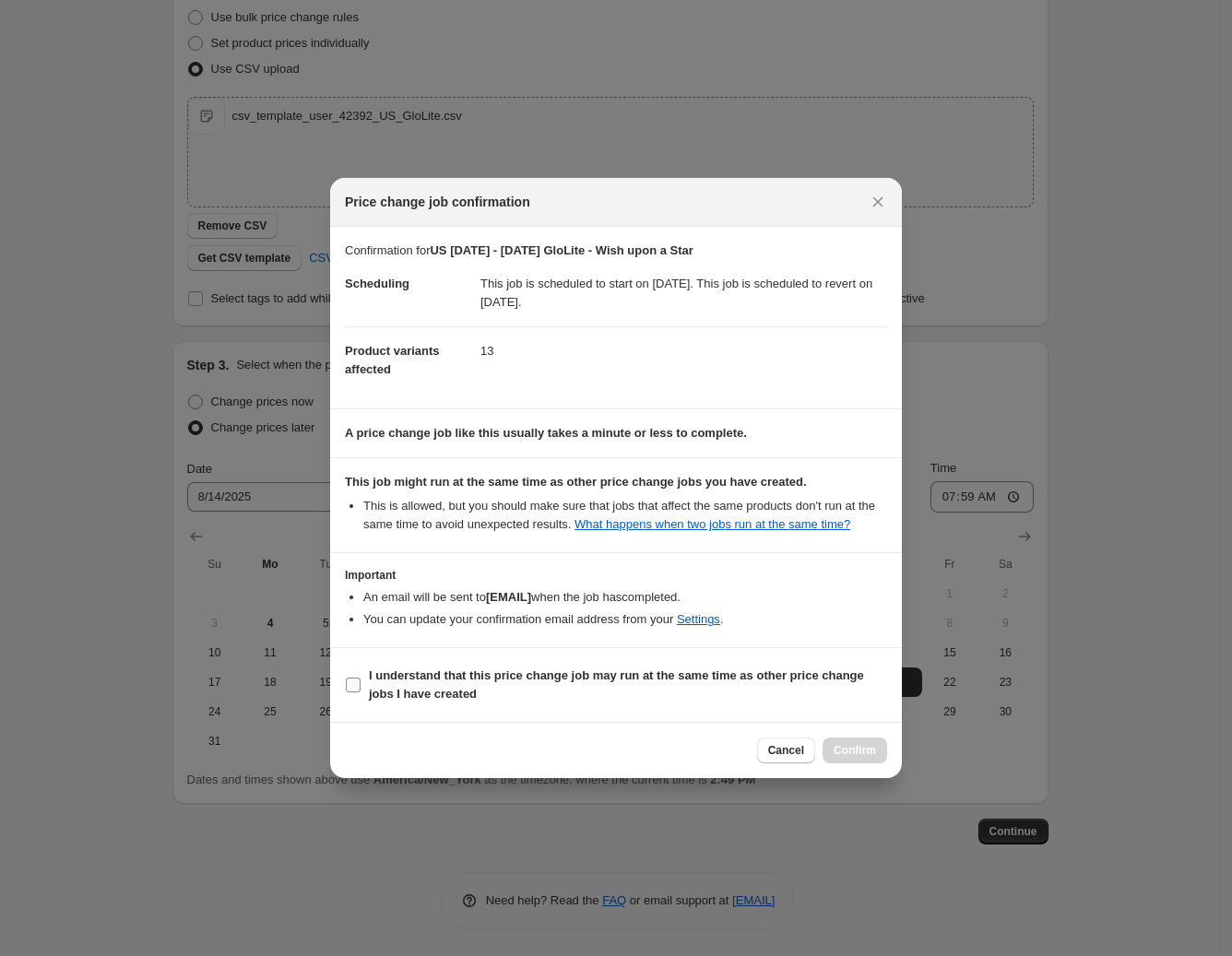 click on "I understand that this price change job may run at the same time as other price change jobs I have created" at bounding box center (628, 685) 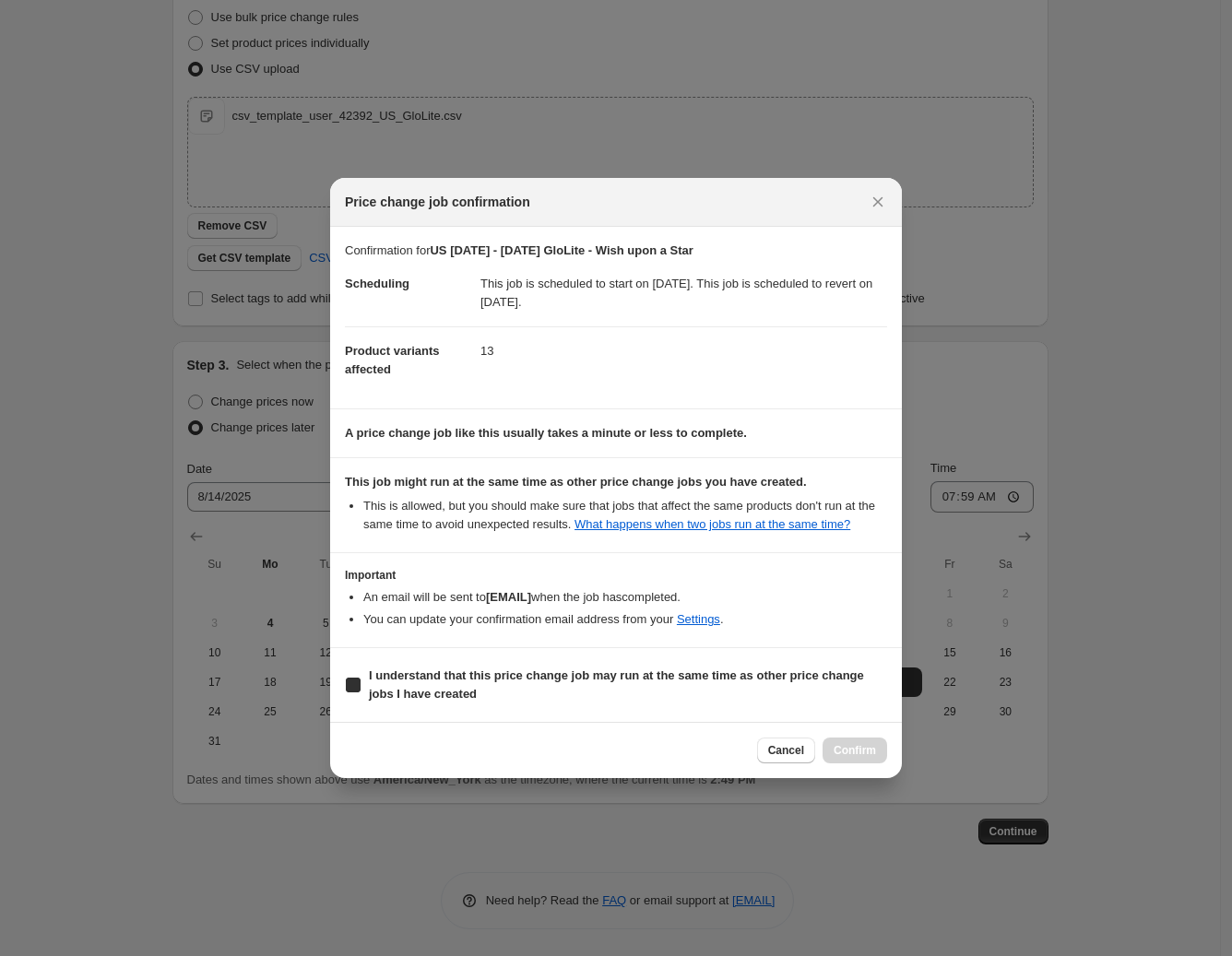 checkbox on "true" 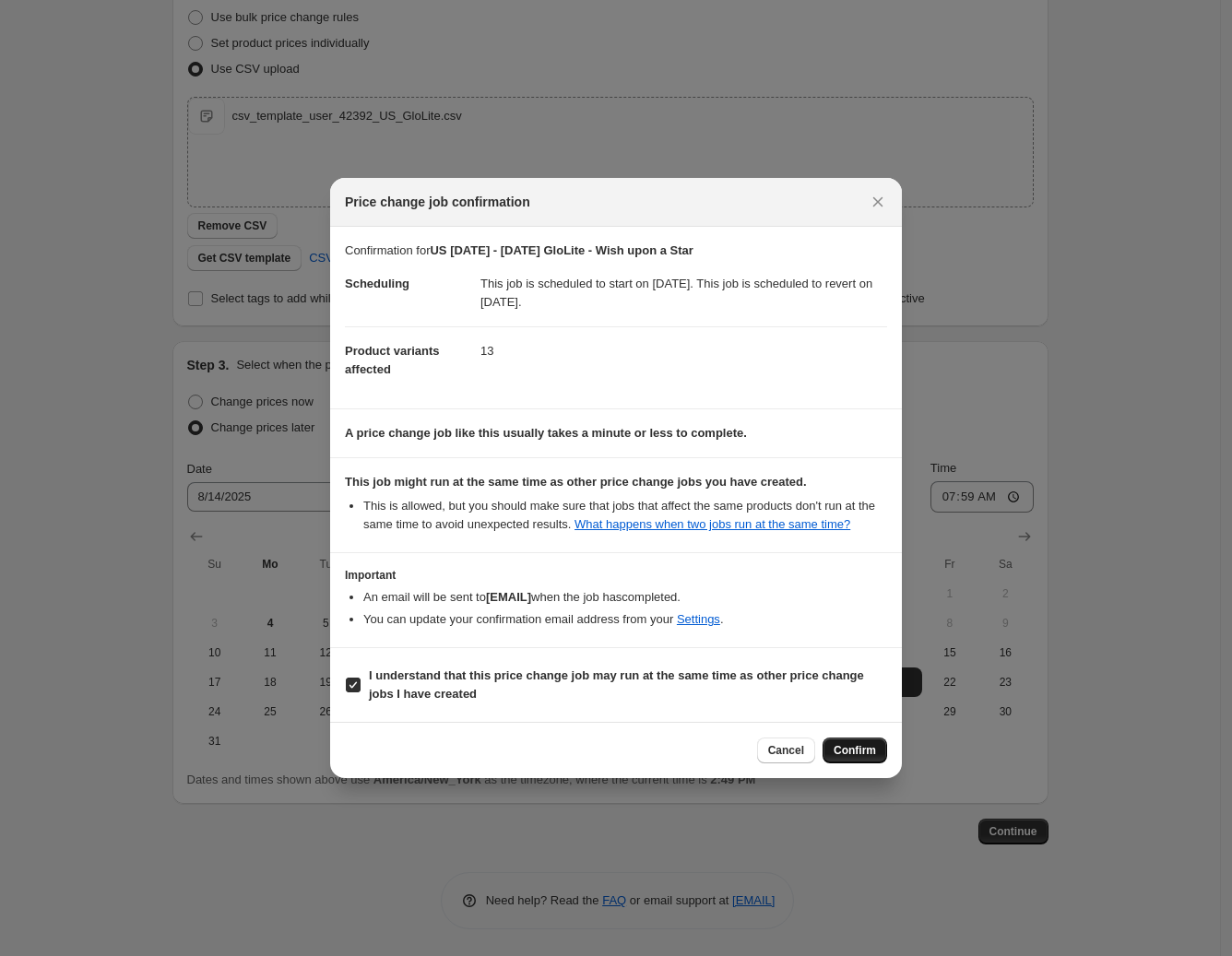 click on "Confirm" at bounding box center [855, 750] 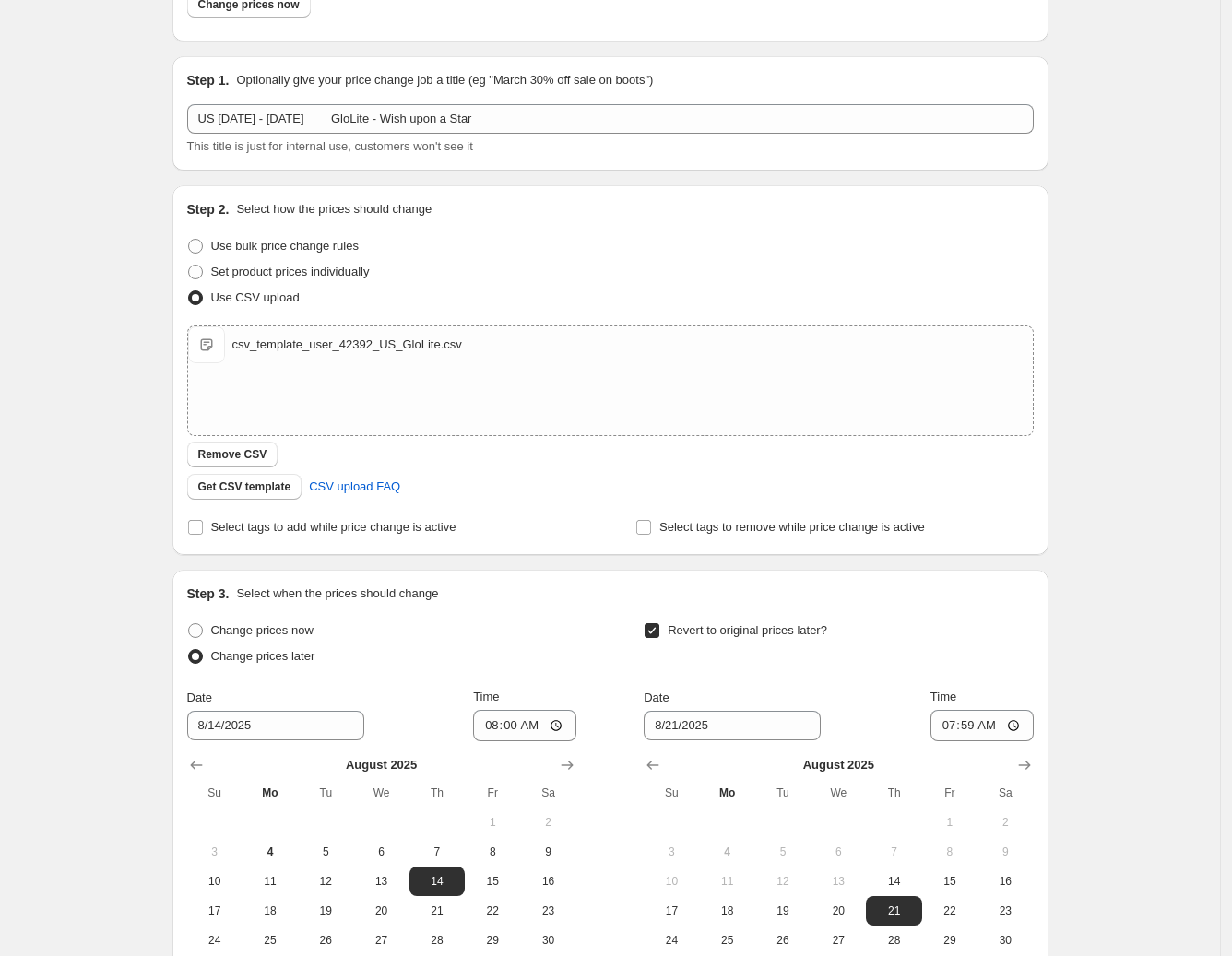 scroll, scrollTop: 0, scrollLeft: 0, axis: both 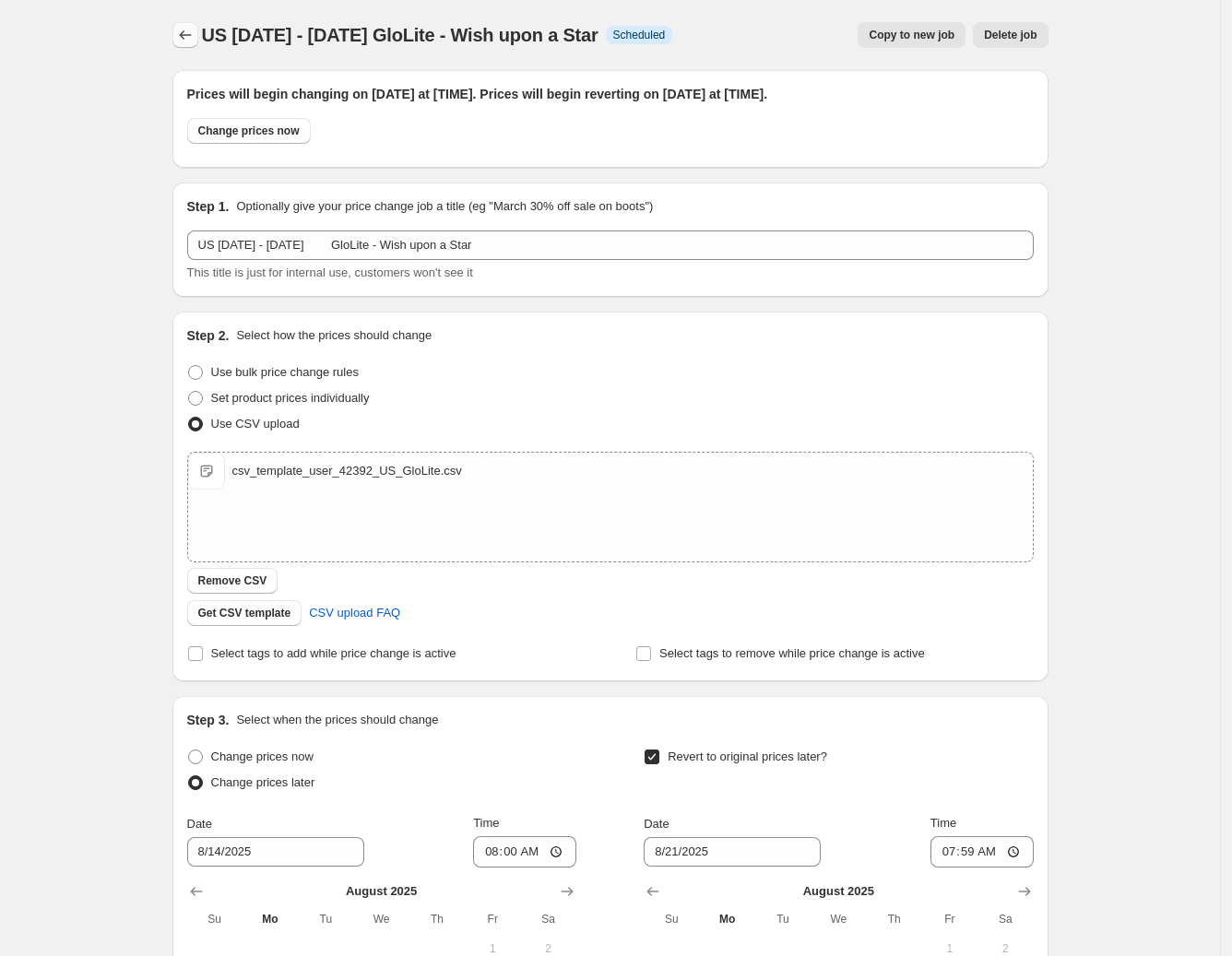 click 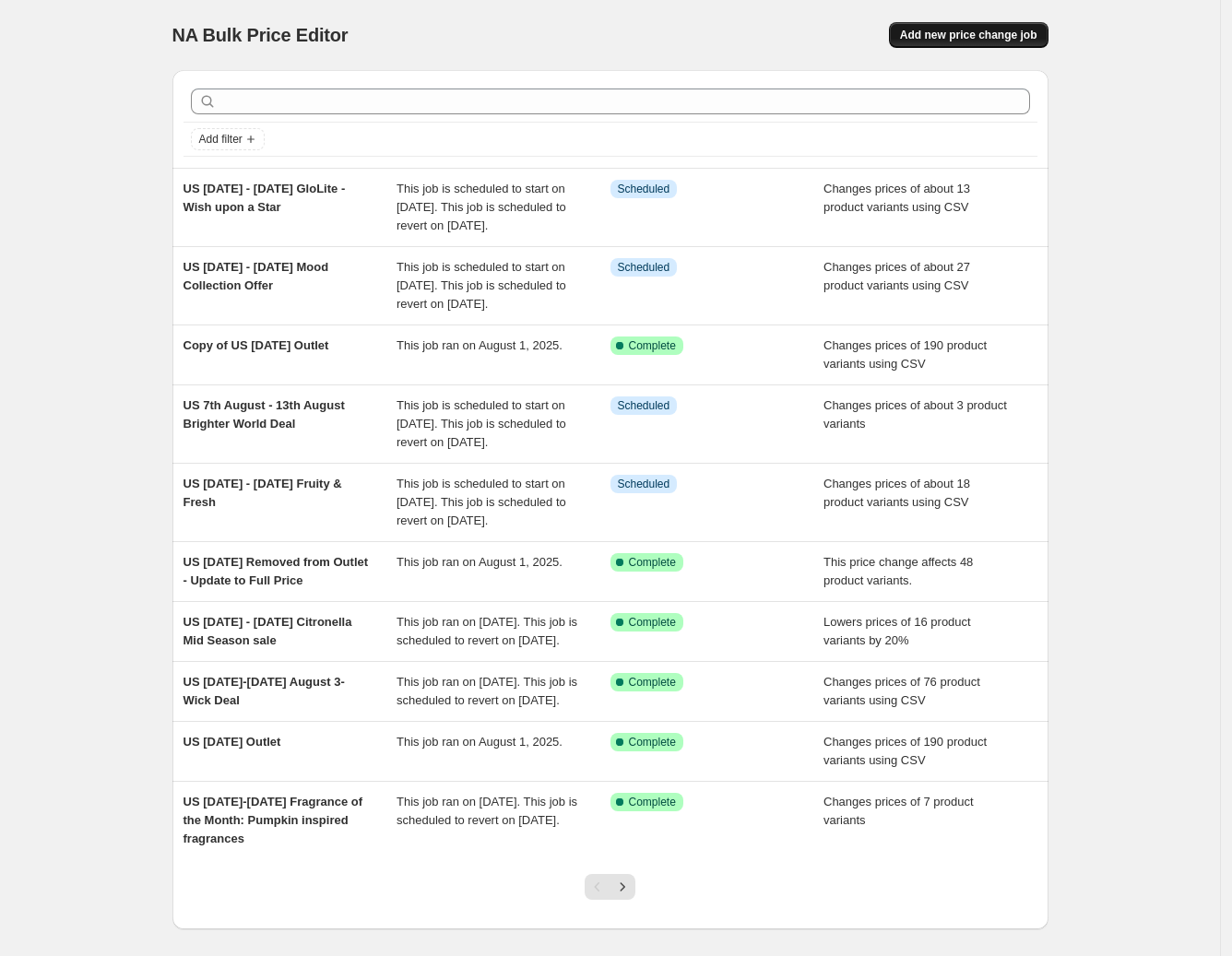 click on "Add new price change job" at bounding box center [968, 35] 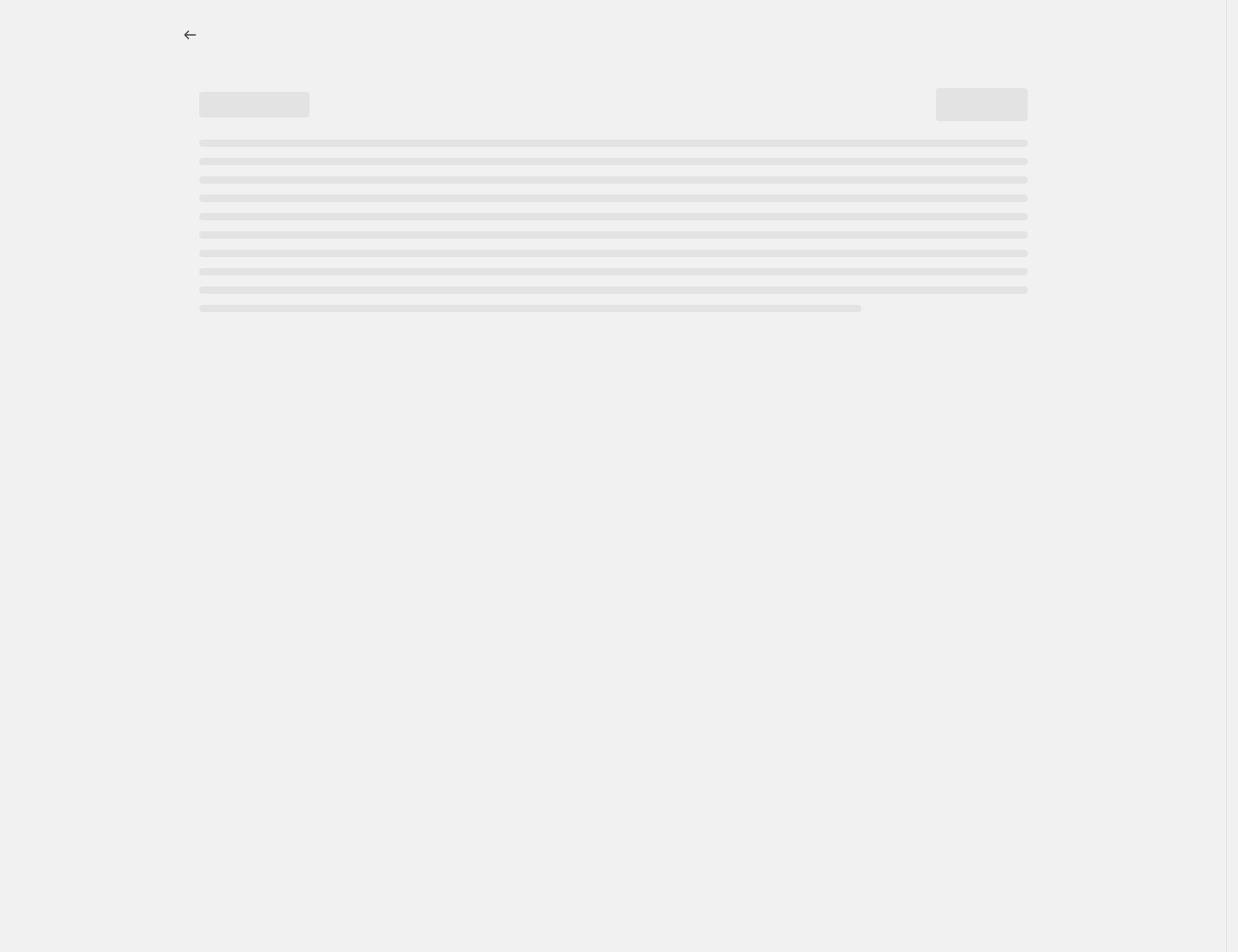 select on "percentage" 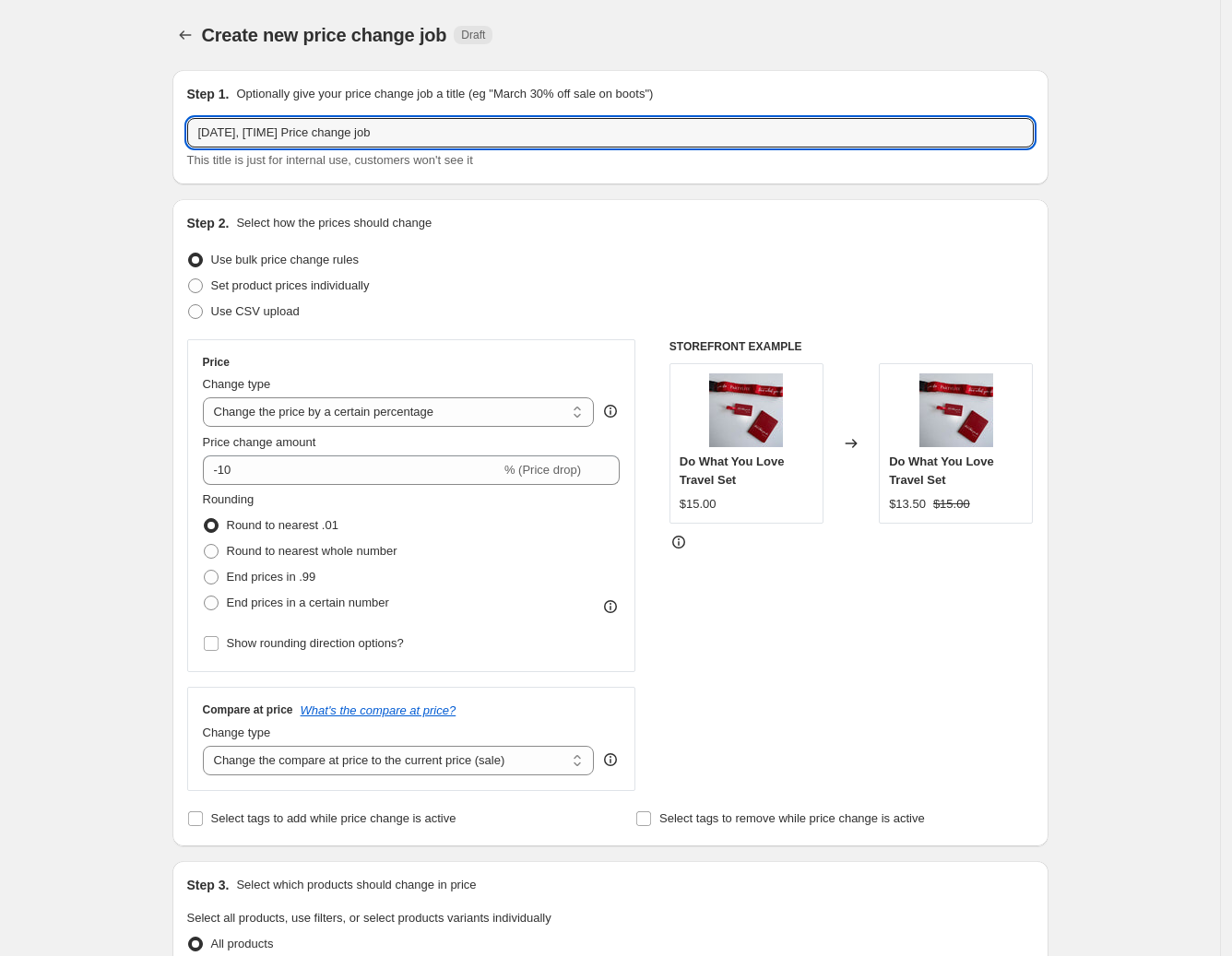 drag, startPoint x: 411, startPoint y: 134, endPoint x: -22, endPoint y: 158, distance: 433.6646 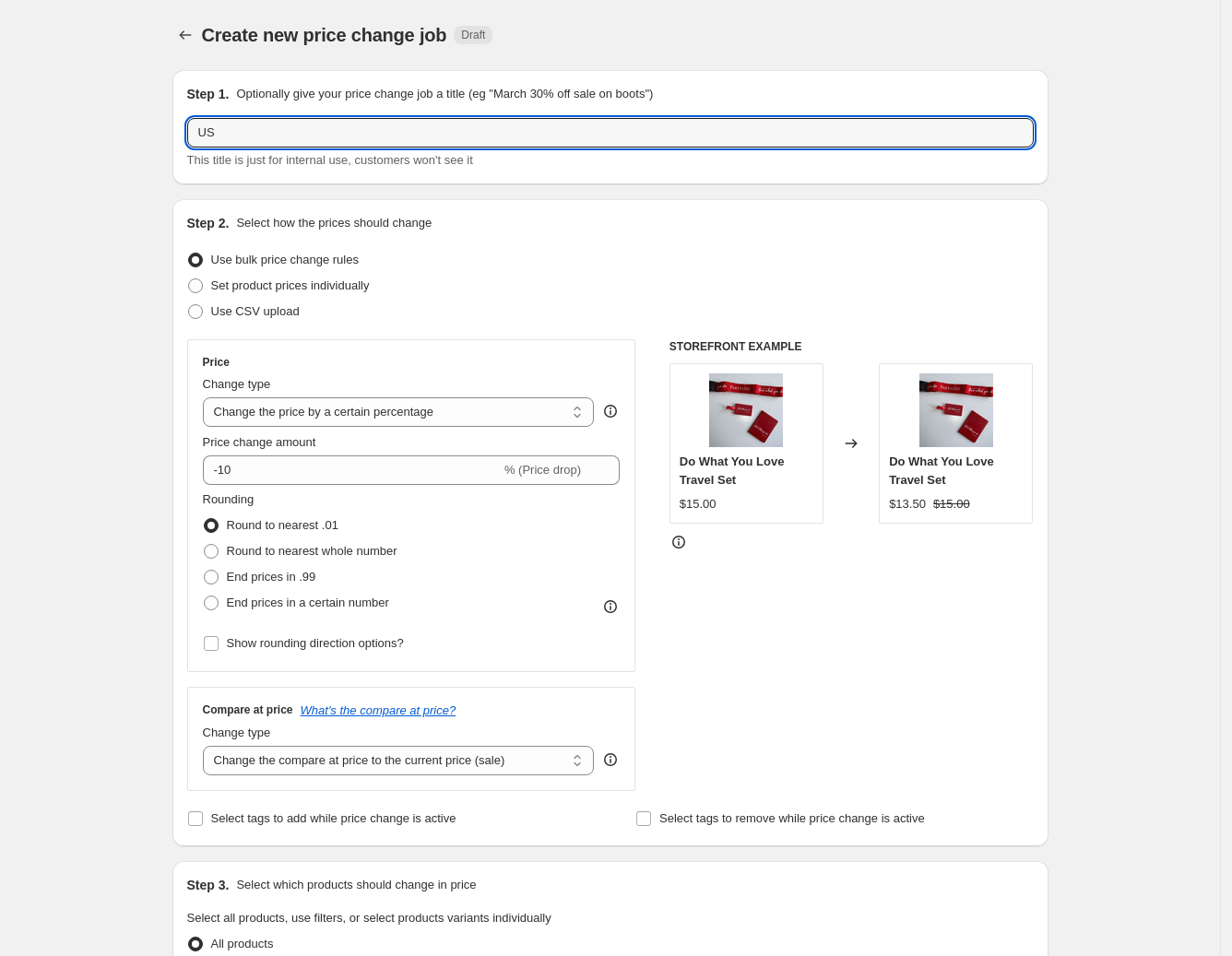 paste on "[DATE] - [DATE]	Past Favorite Seasonal Tealights and Tealight Holders" 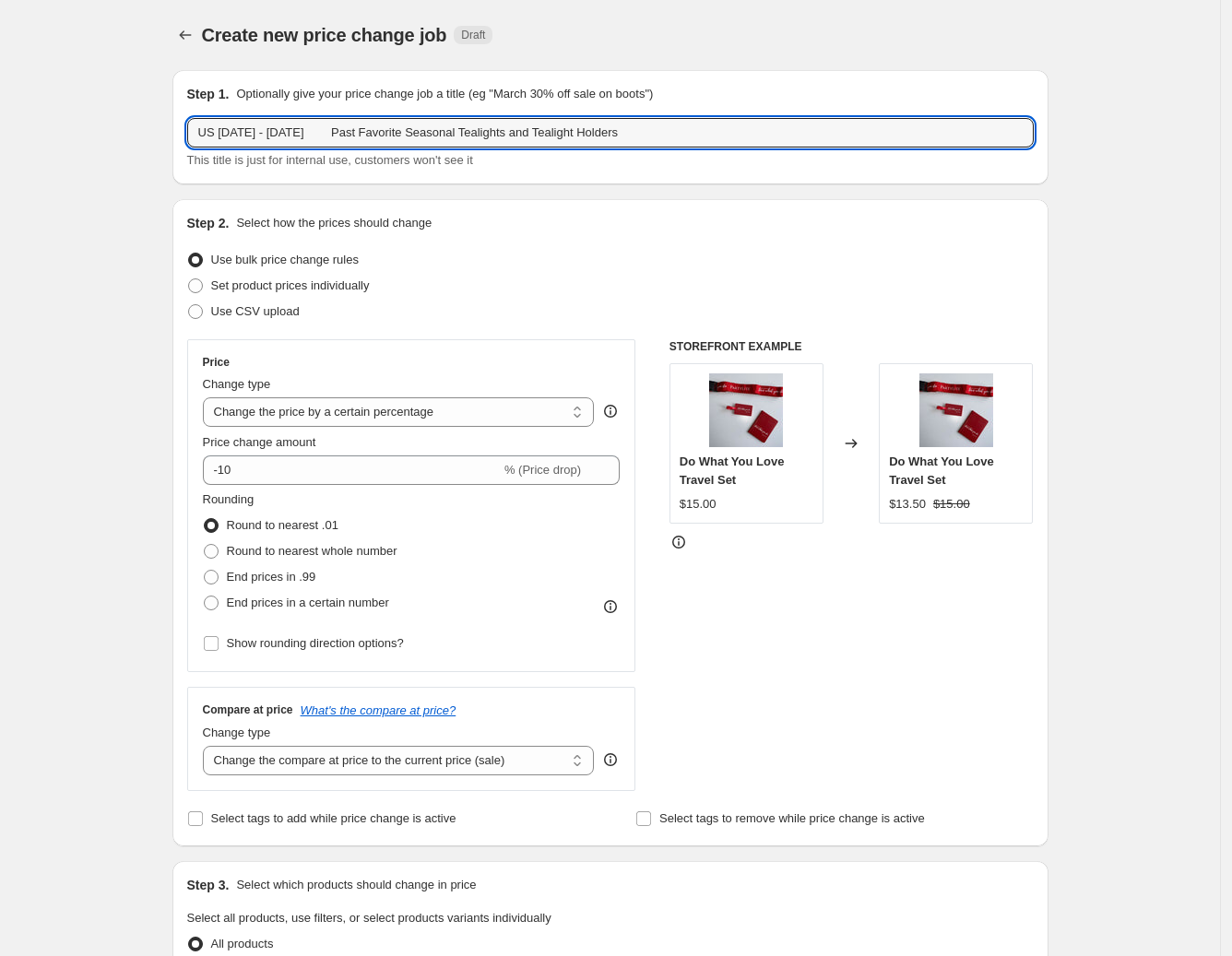 type on "US [DATE] - [DATE]	Past Favorite Seasonal Tealights and Tealight Holders" 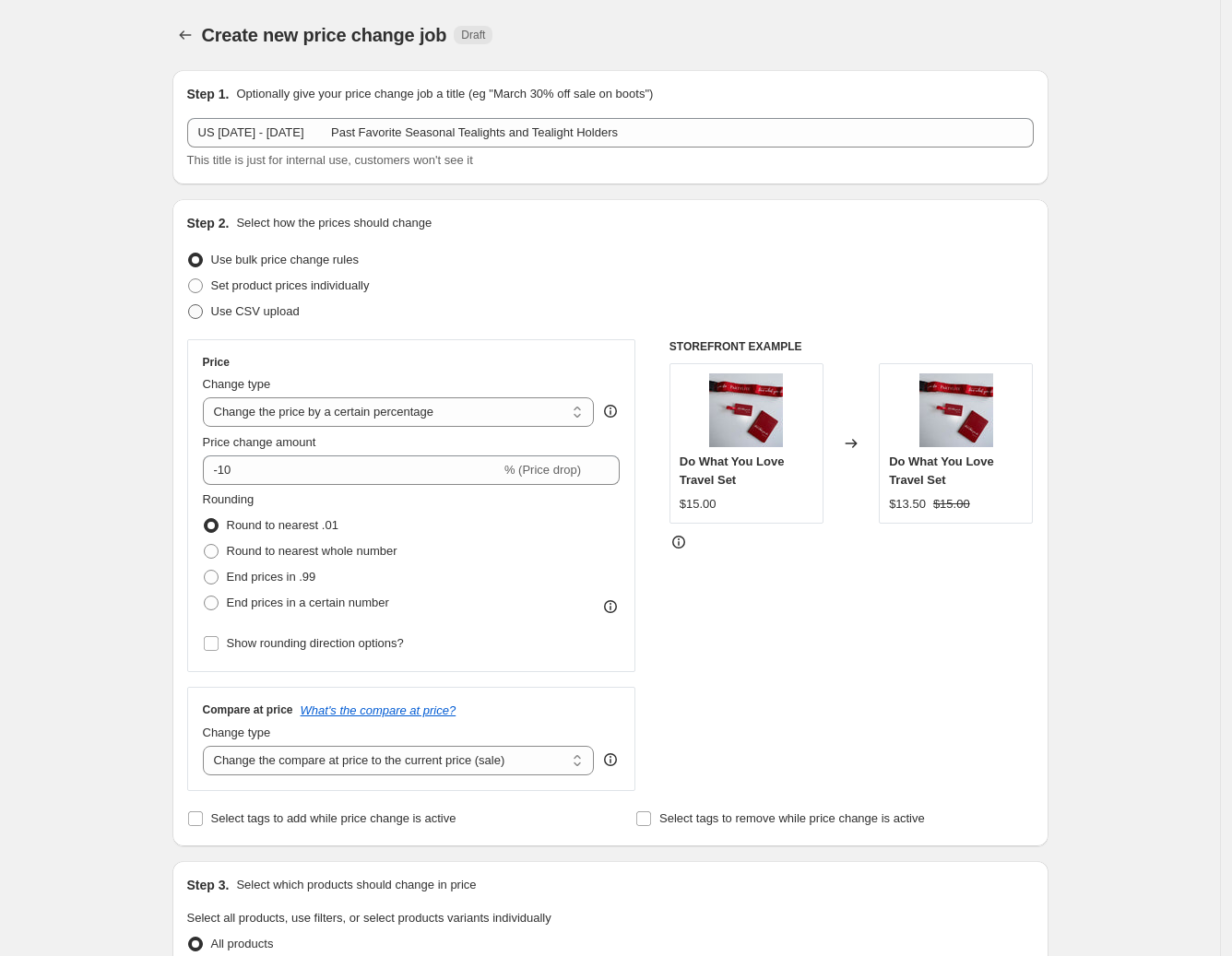 click on "Use CSV upload" at bounding box center [255, 311] 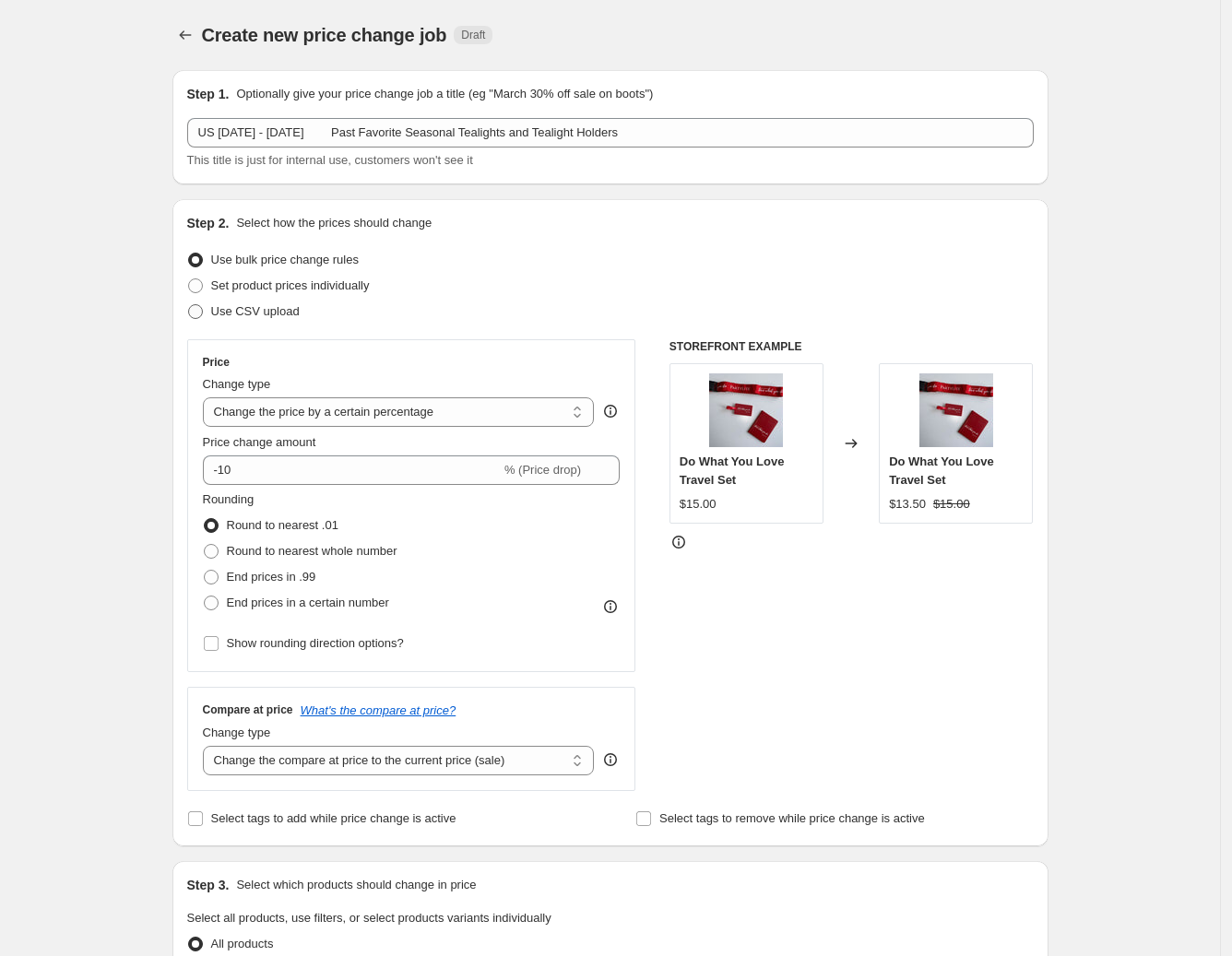 radio on "true" 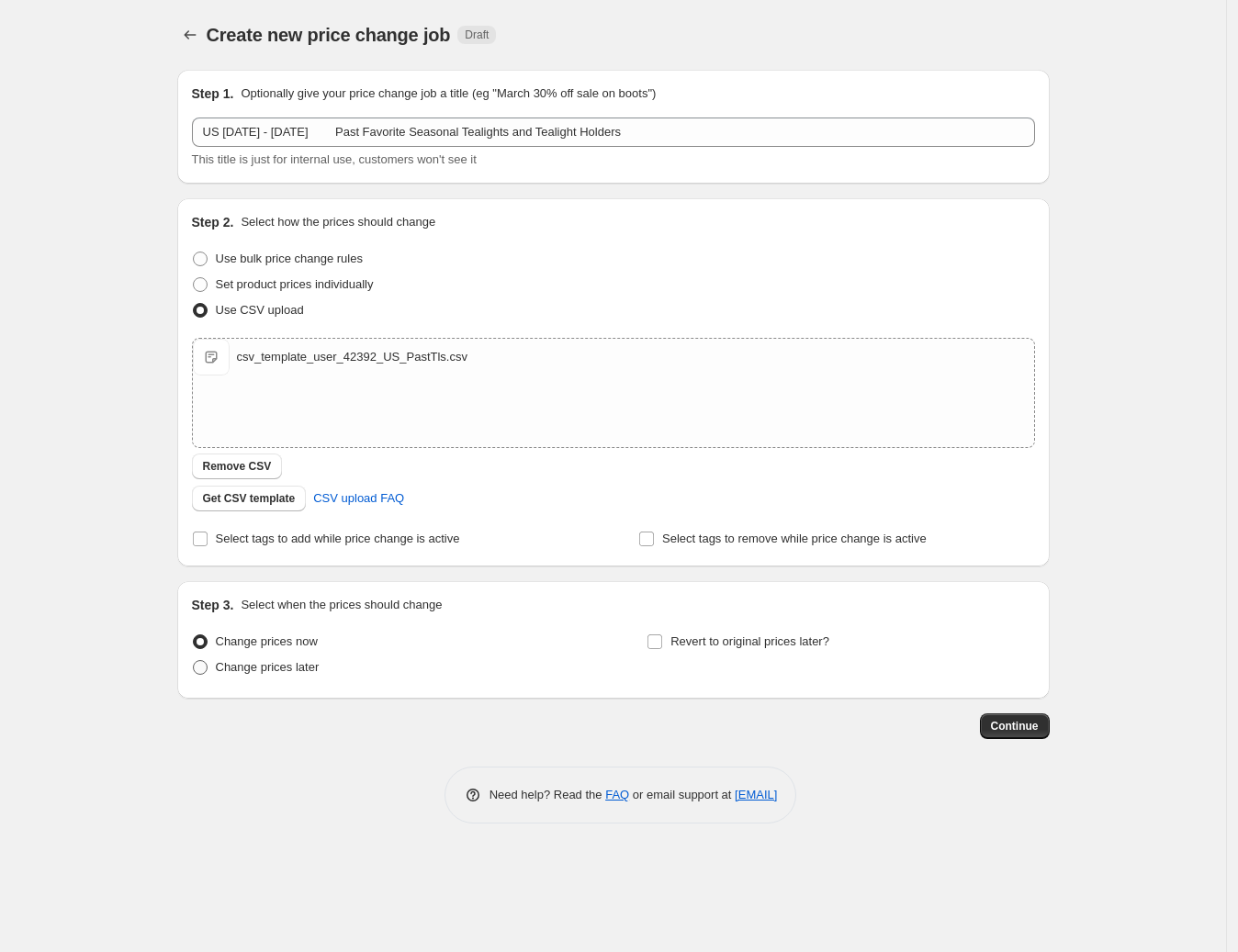 click on "Change prices later" at bounding box center (267, 666) 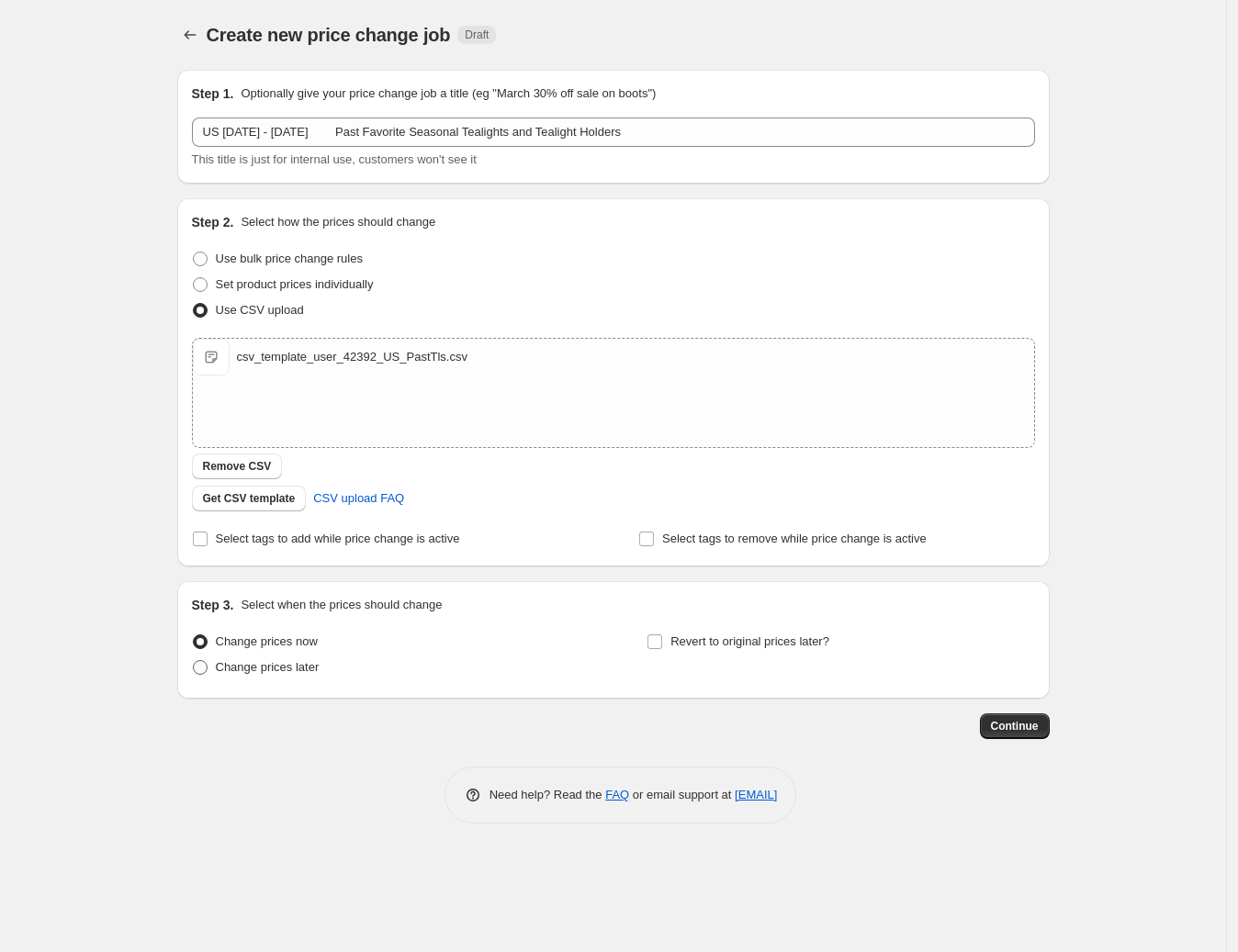 radio on "true" 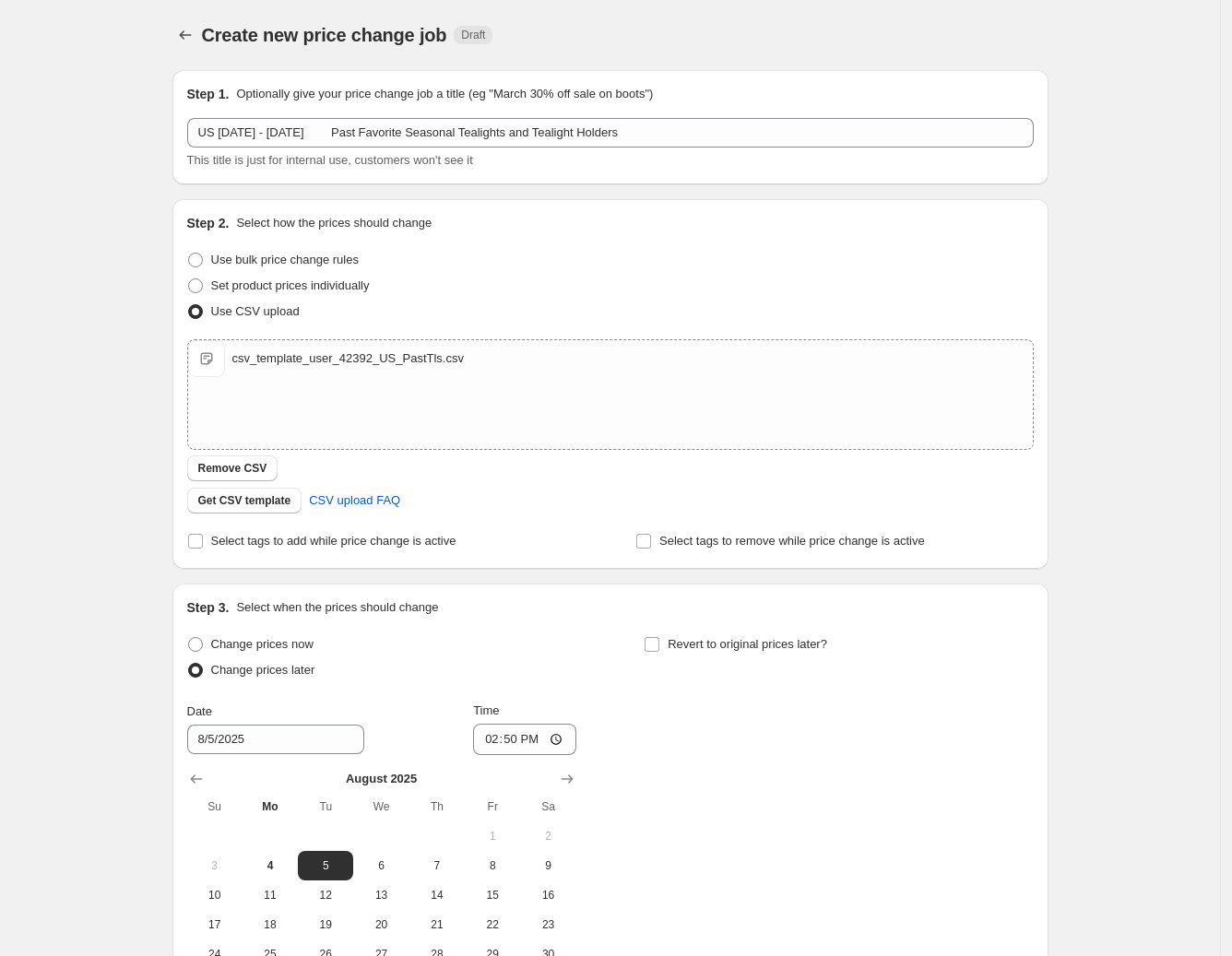 scroll, scrollTop: 115, scrollLeft: 0, axis: vertical 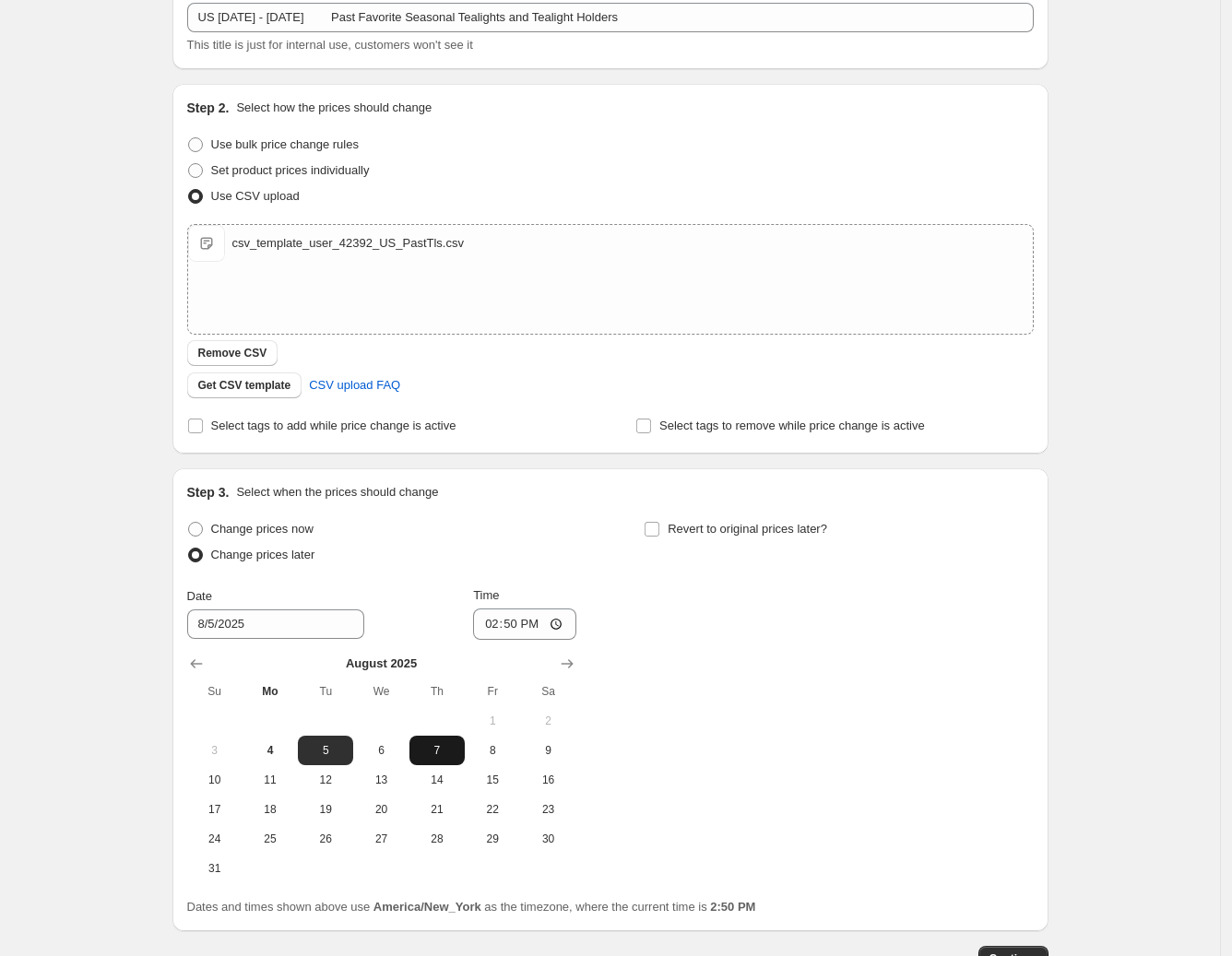 drag, startPoint x: 445, startPoint y: 773, endPoint x: 453, endPoint y: 736, distance: 37.854986 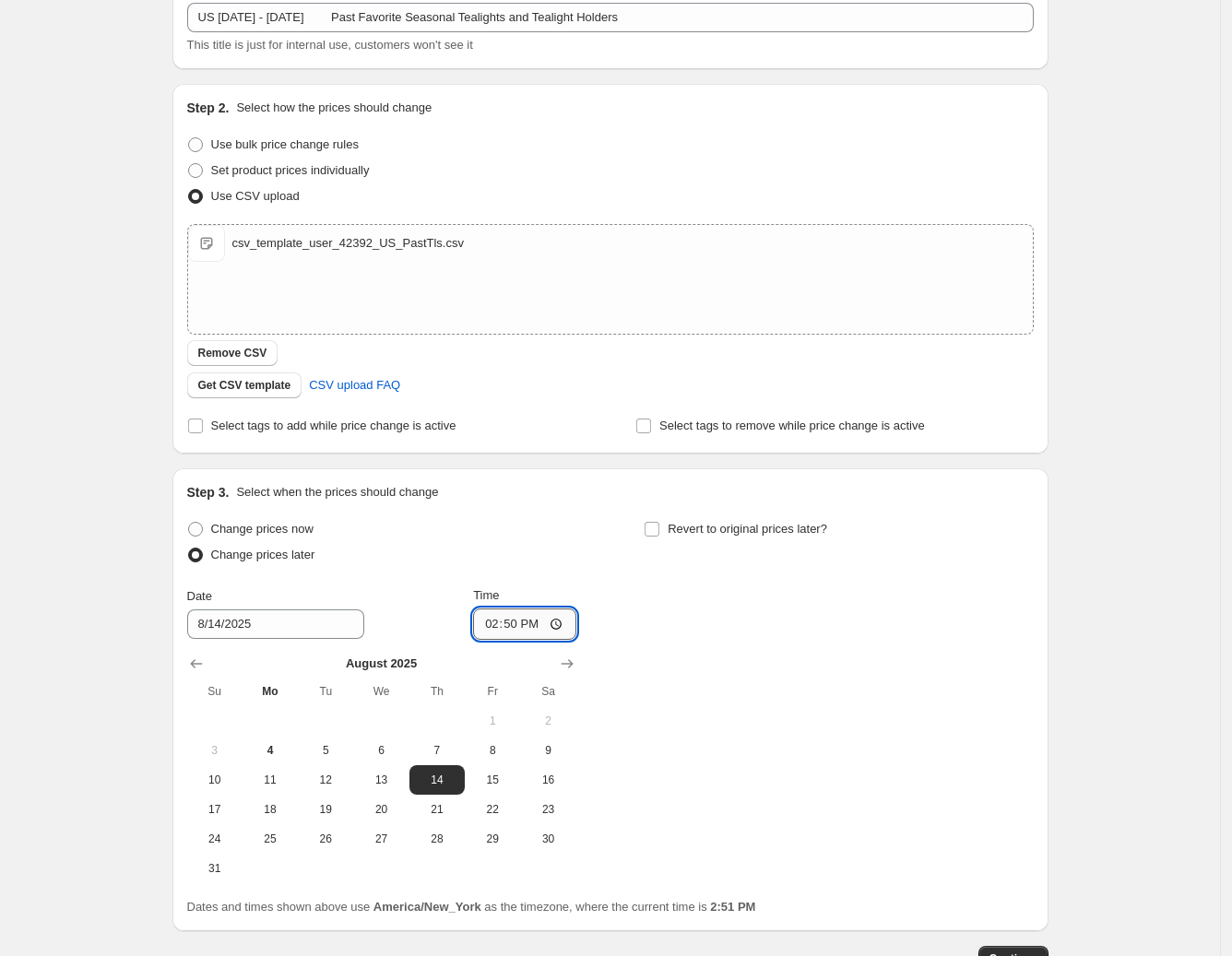 click on "14:50" at bounding box center (525, 624) 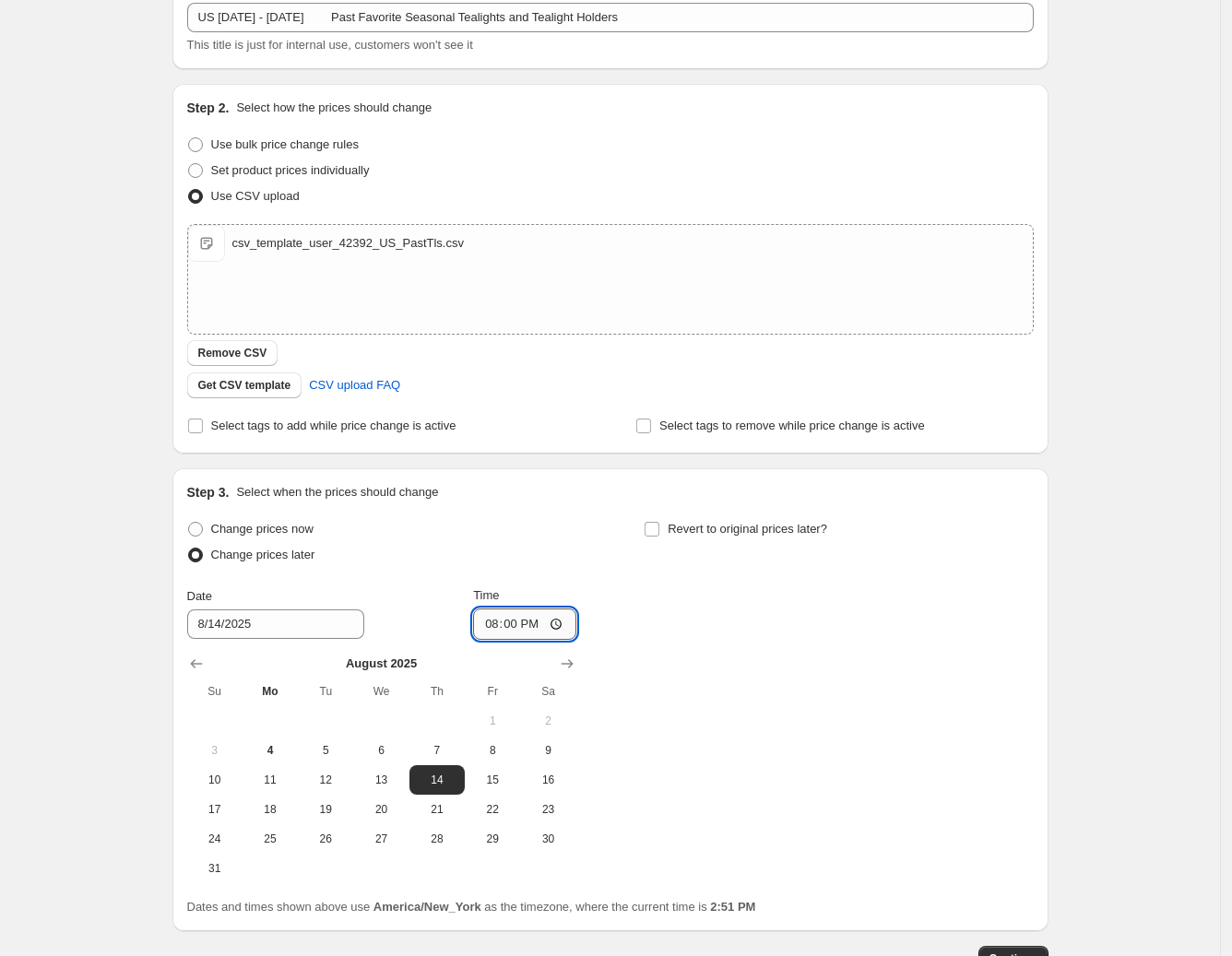 type on "08:00" 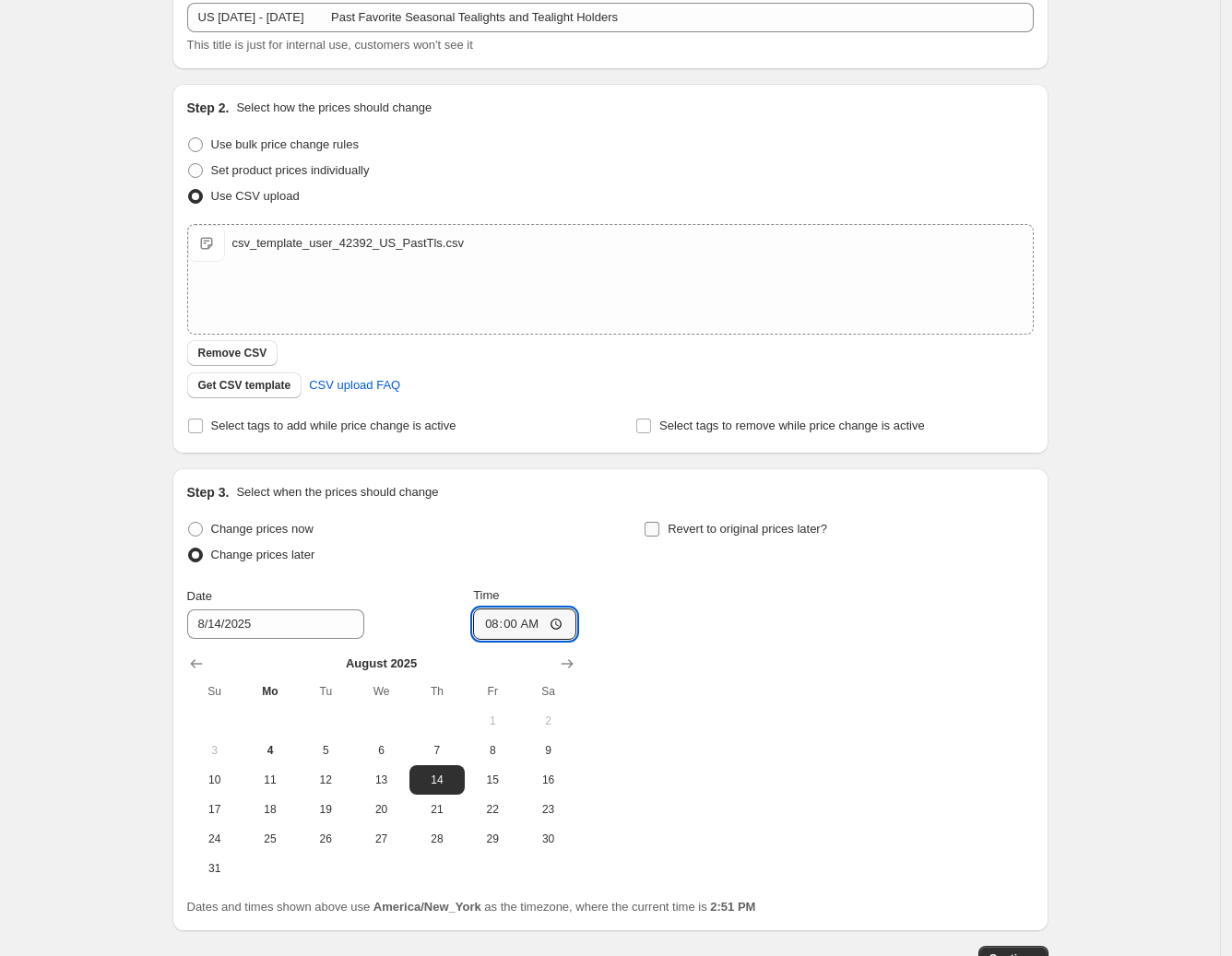 click on "Revert to original prices later?" at bounding box center (652, 529) 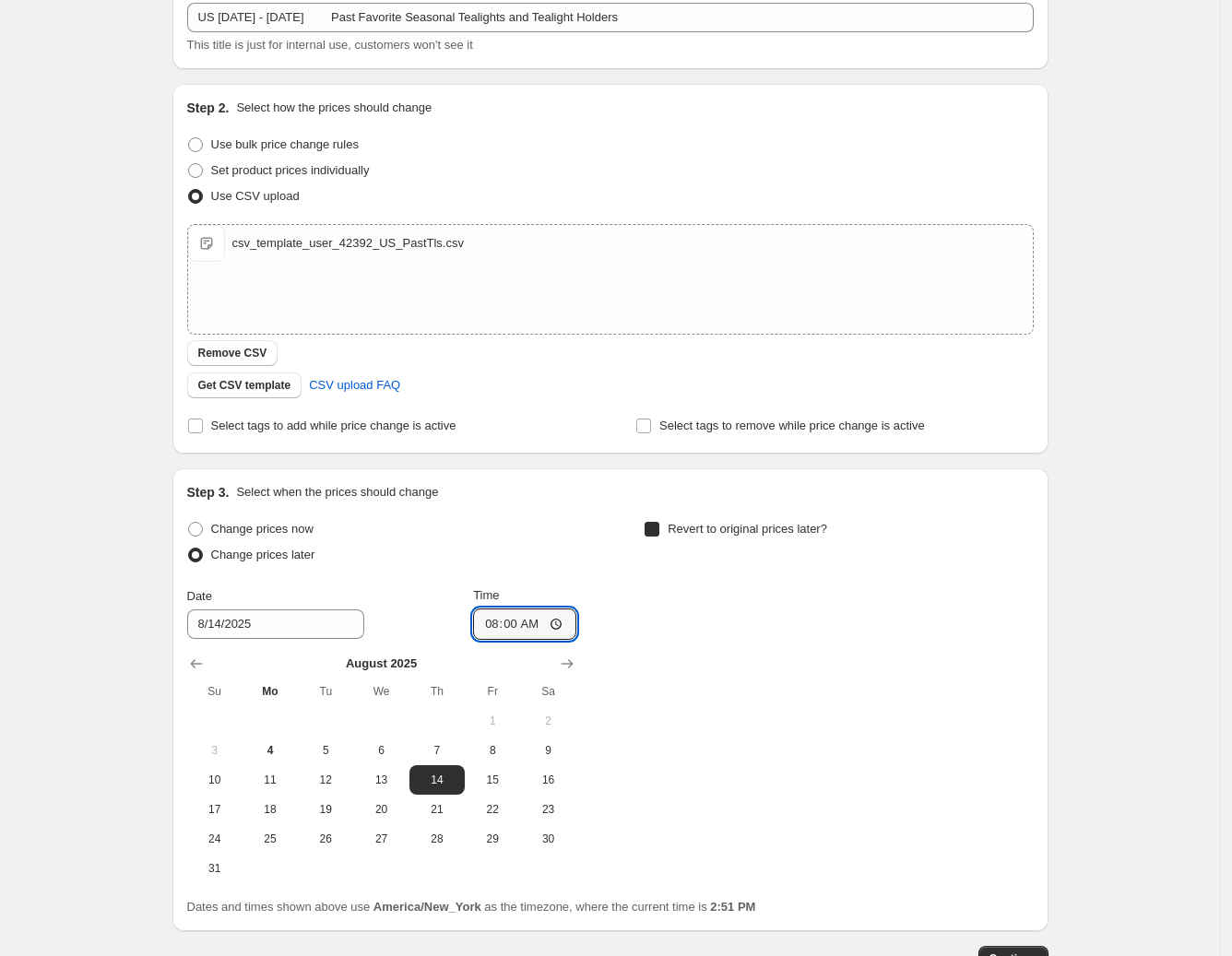 checkbox on "true" 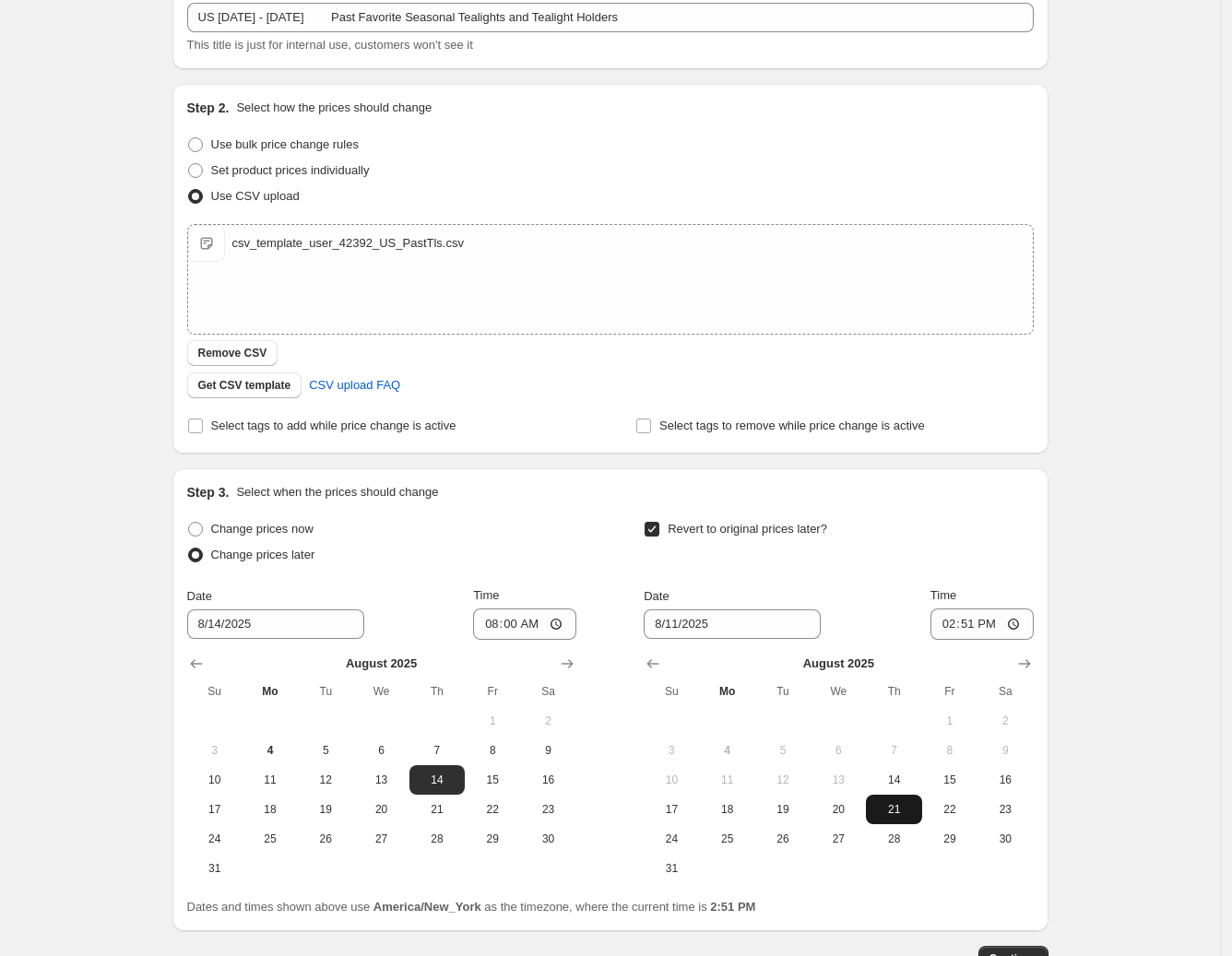 click on "21" at bounding box center (894, 809) 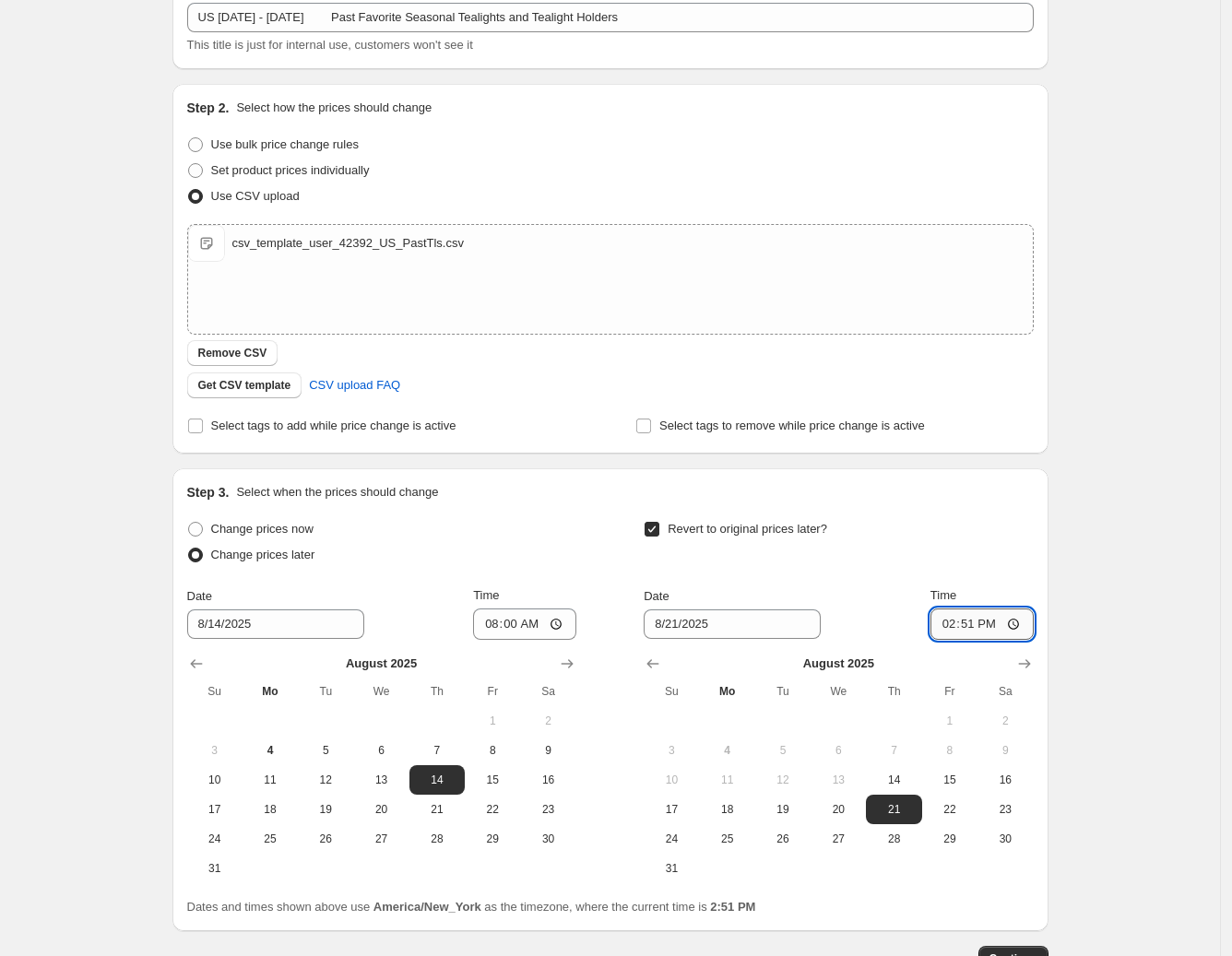 click on "14:51" at bounding box center [982, 624] 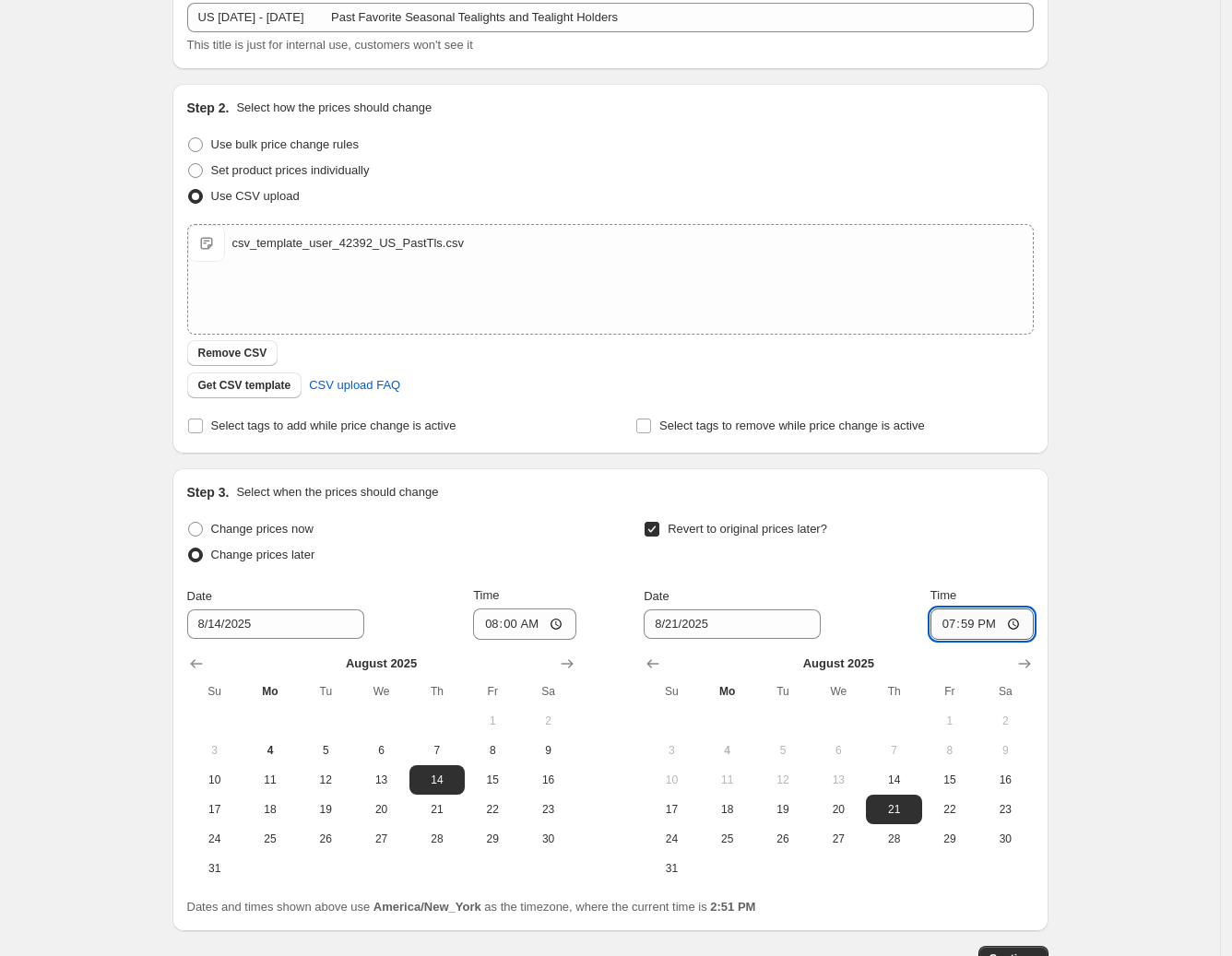 type on "07:59" 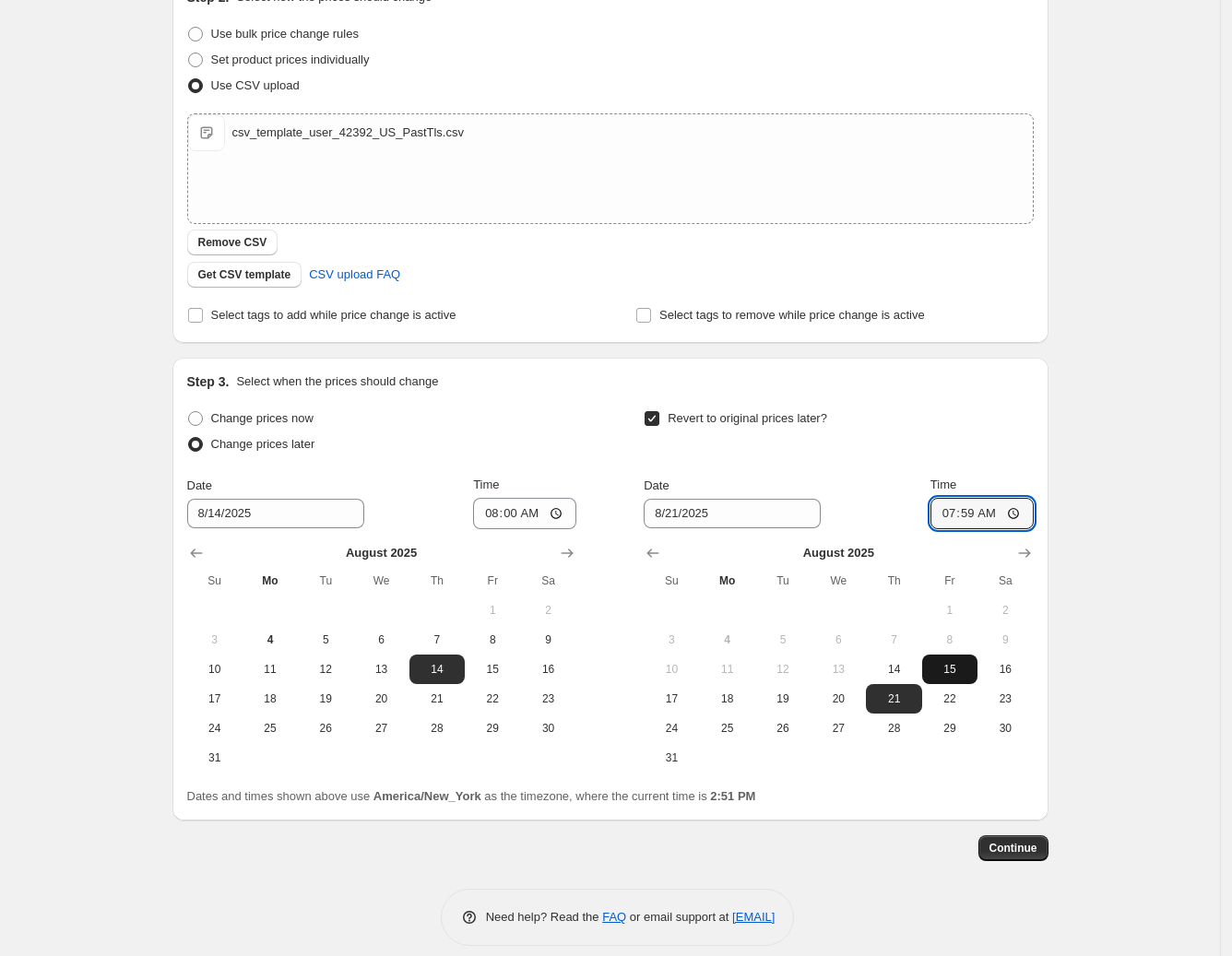 scroll, scrollTop: 242, scrollLeft: 0, axis: vertical 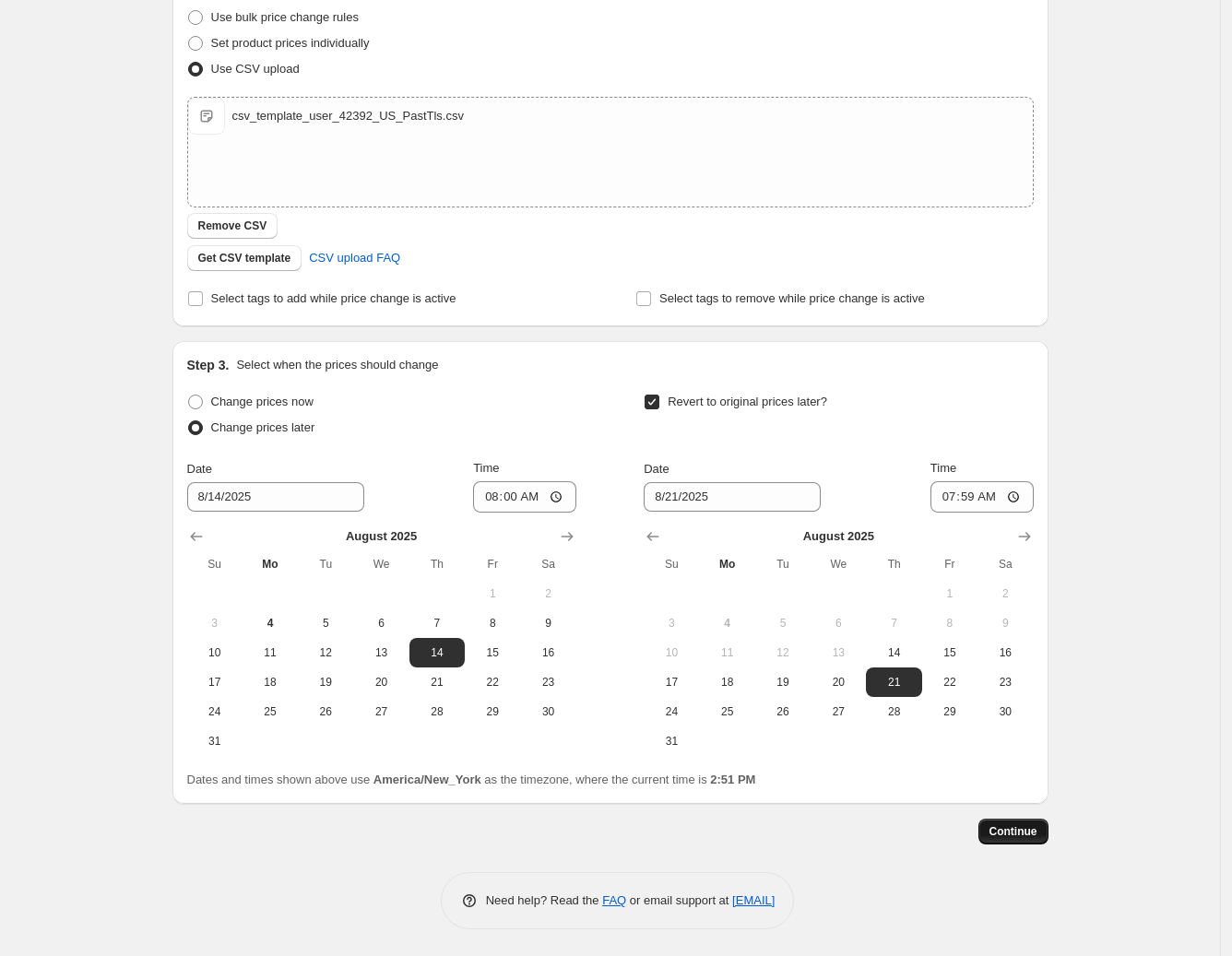 click on "Continue" at bounding box center [1013, 832] 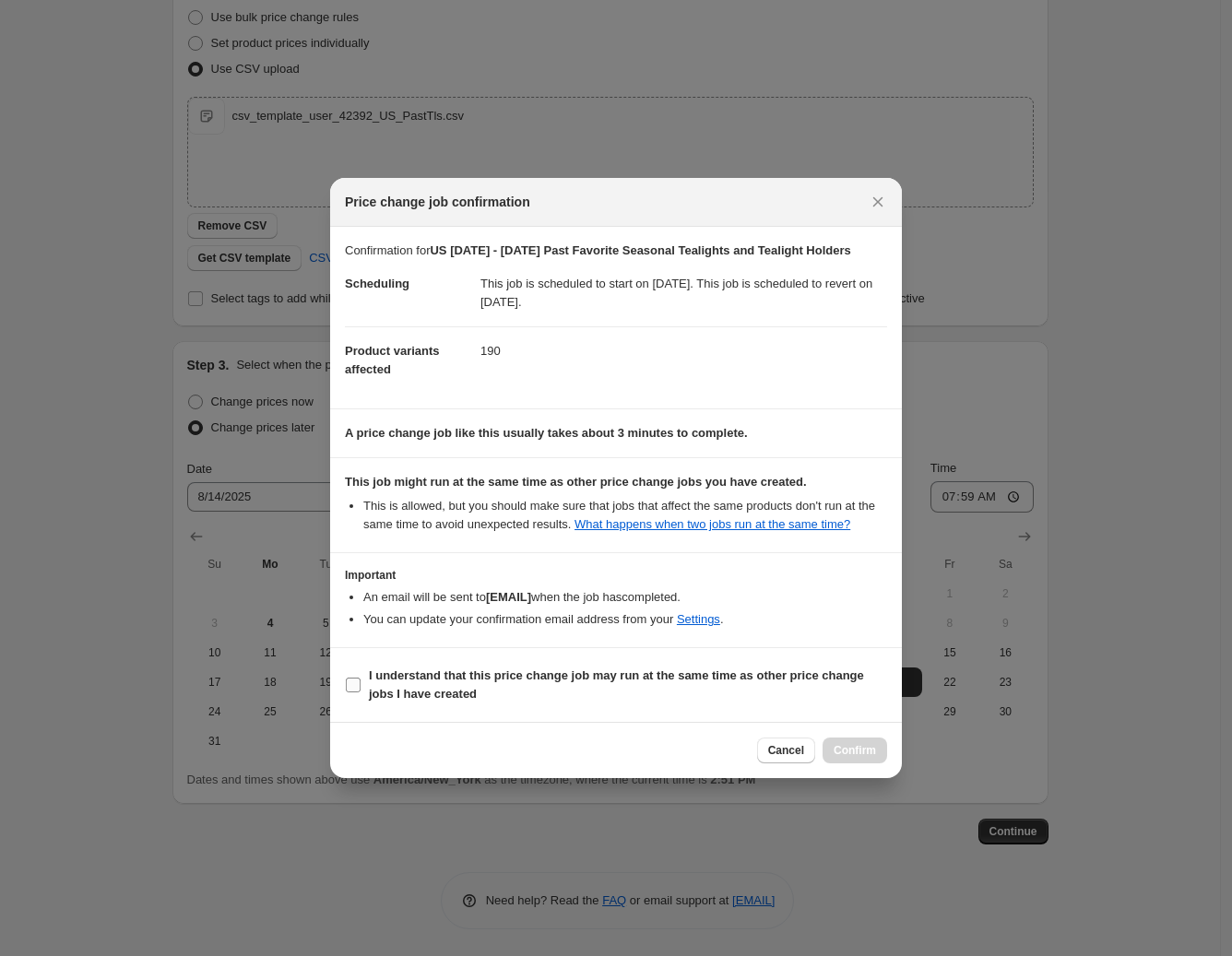 click on "I understand that this price change job may run at the same time as other price change jobs I have created" at bounding box center (628, 685) 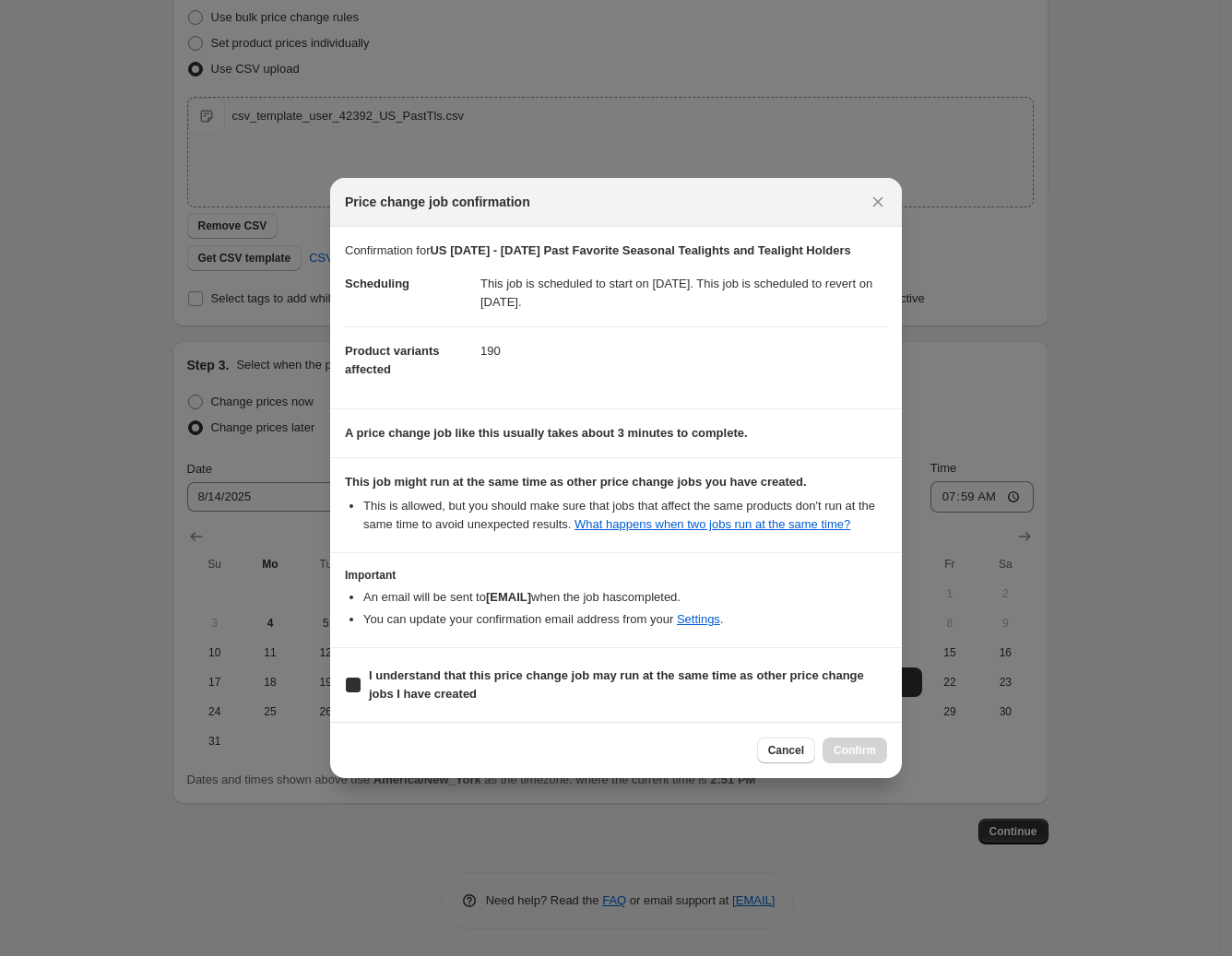 checkbox on "true" 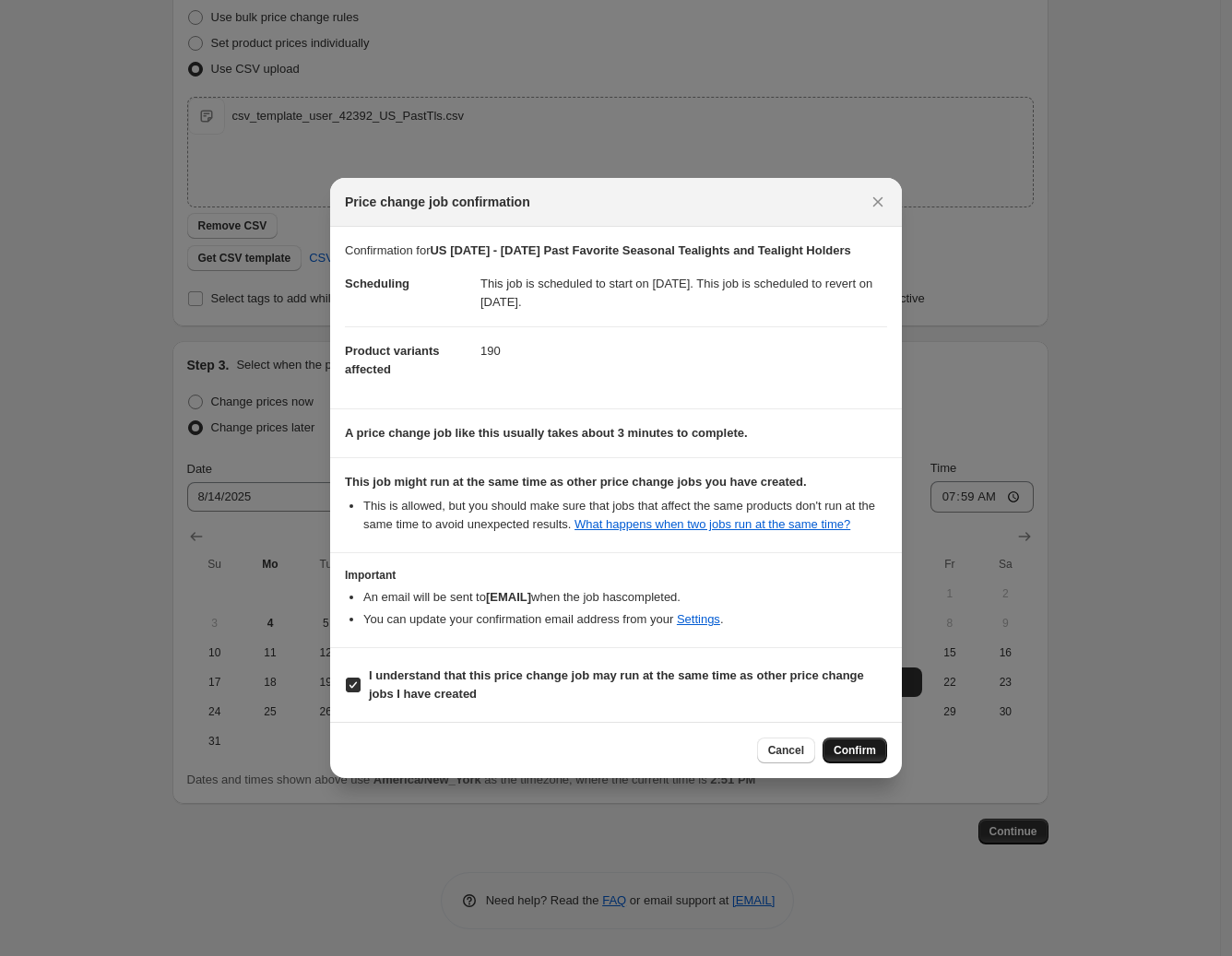 click on "Confirm" at bounding box center [855, 750] 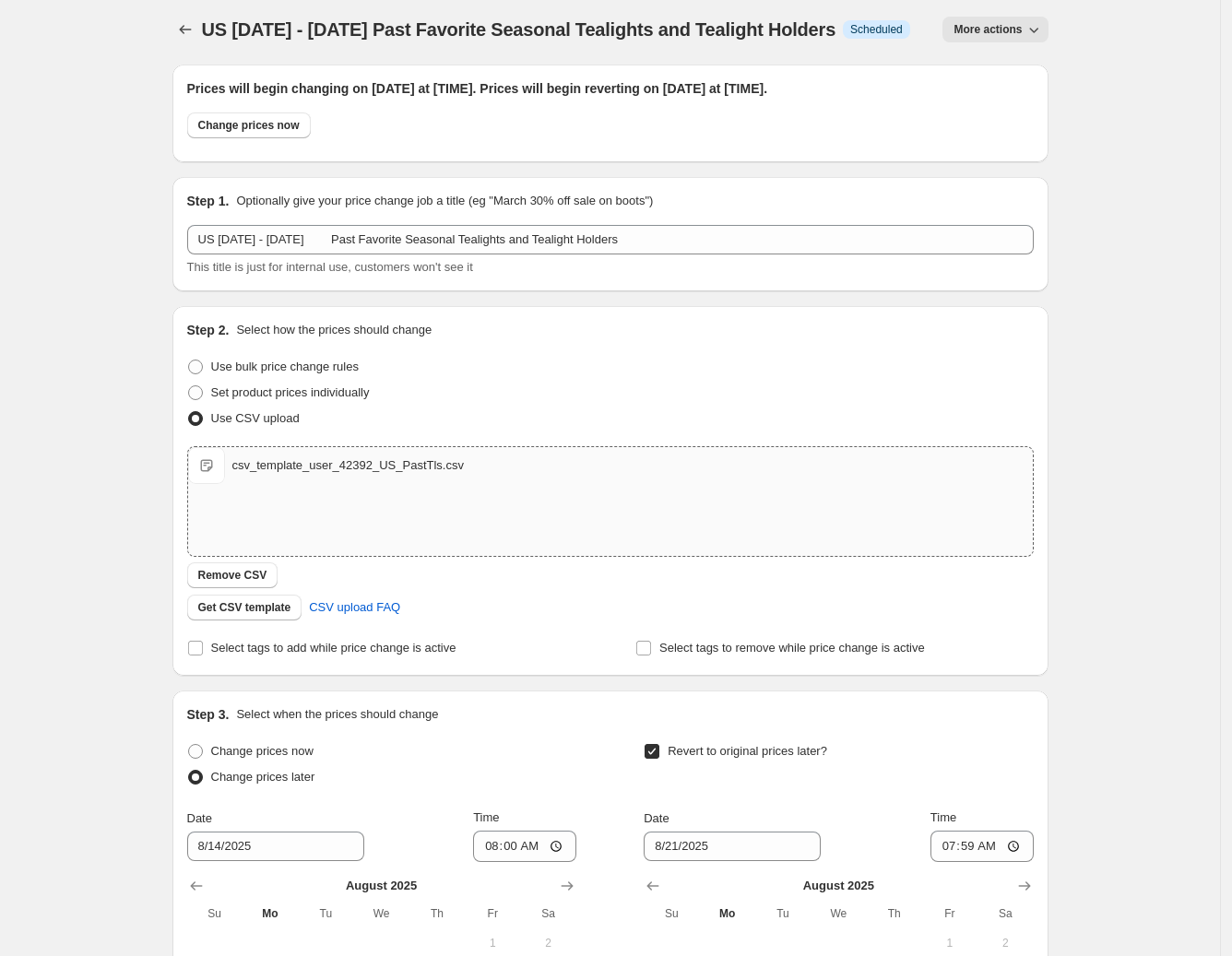 scroll, scrollTop: 0, scrollLeft: 0, axis: both 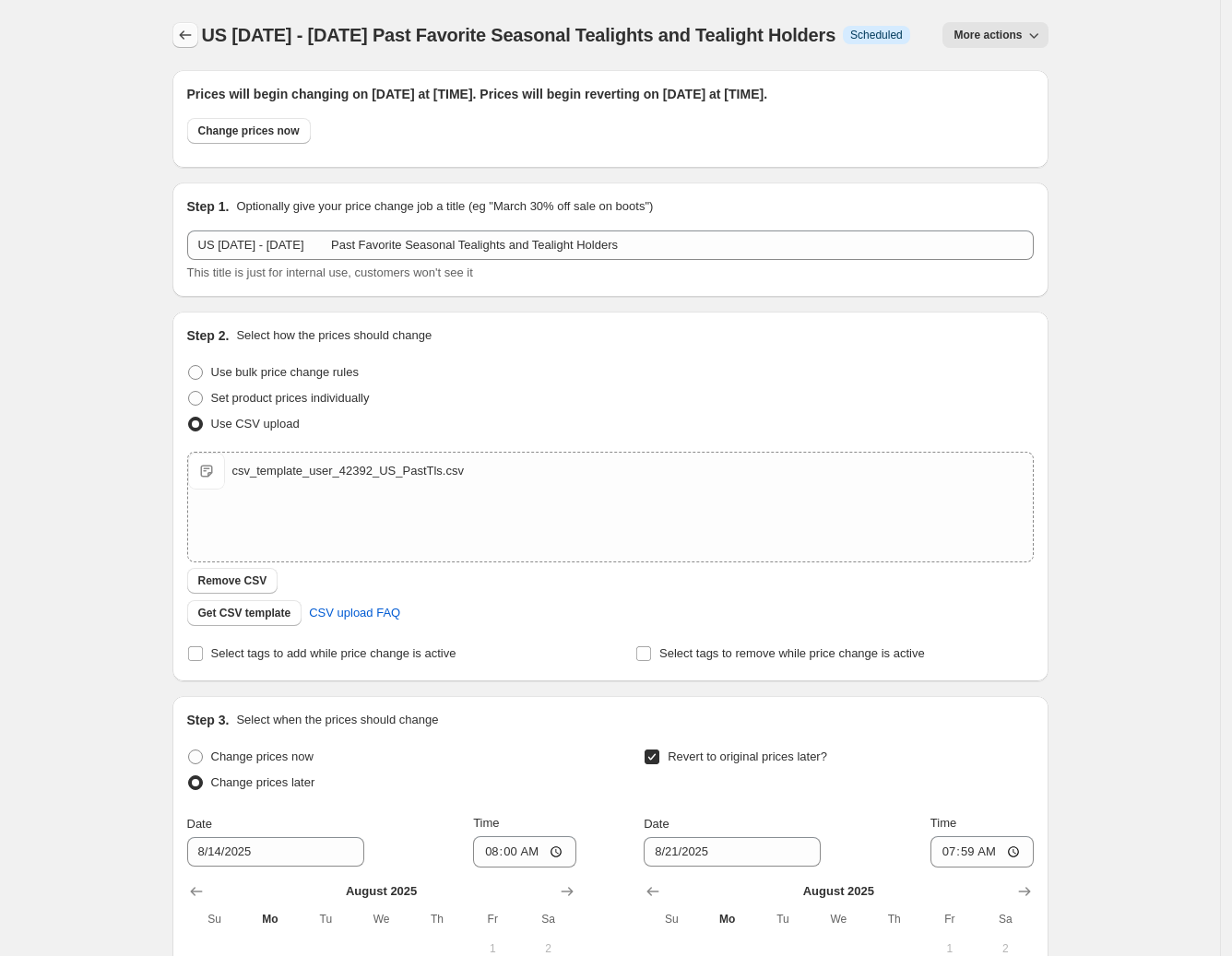 click 